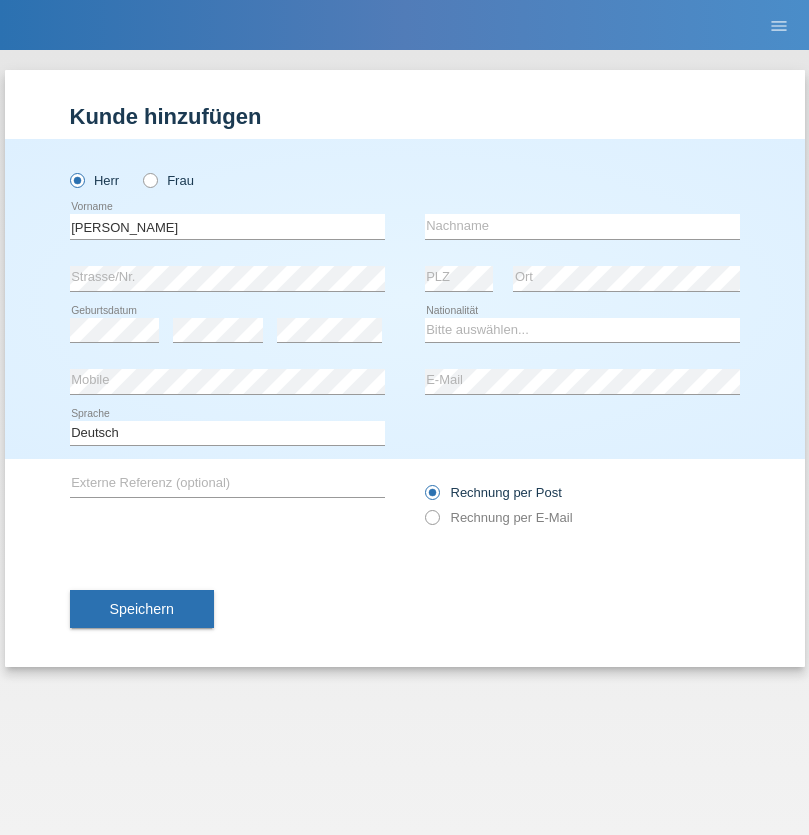 scroll, scrollTop: 0, scrollLeft: 0, axis: both 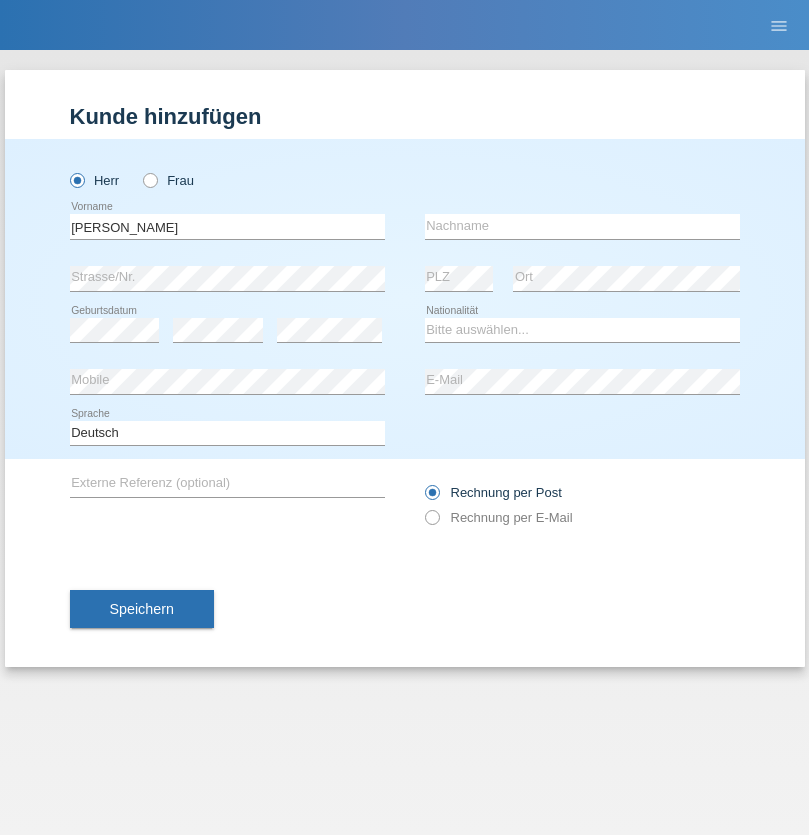 type on "[PERSON_NAME]" 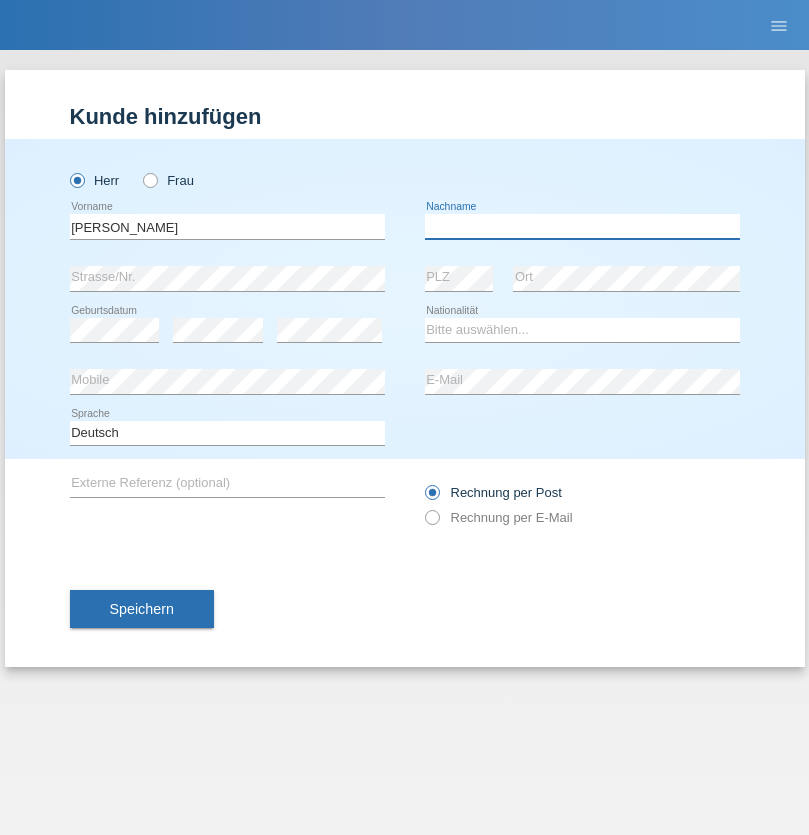 click at bounding box center [582, 226] 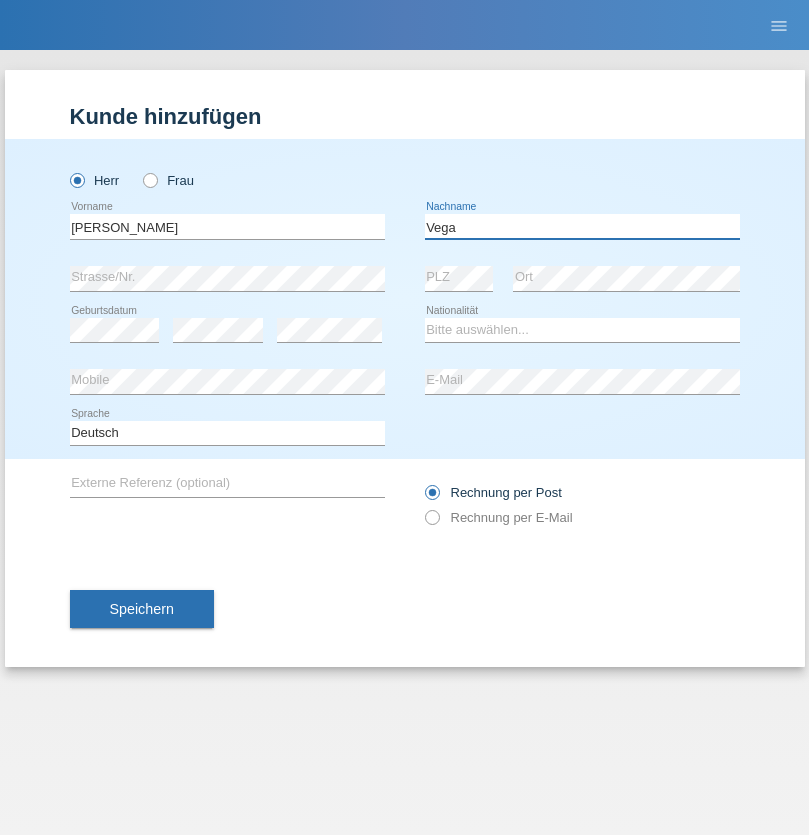 type on "Vega" 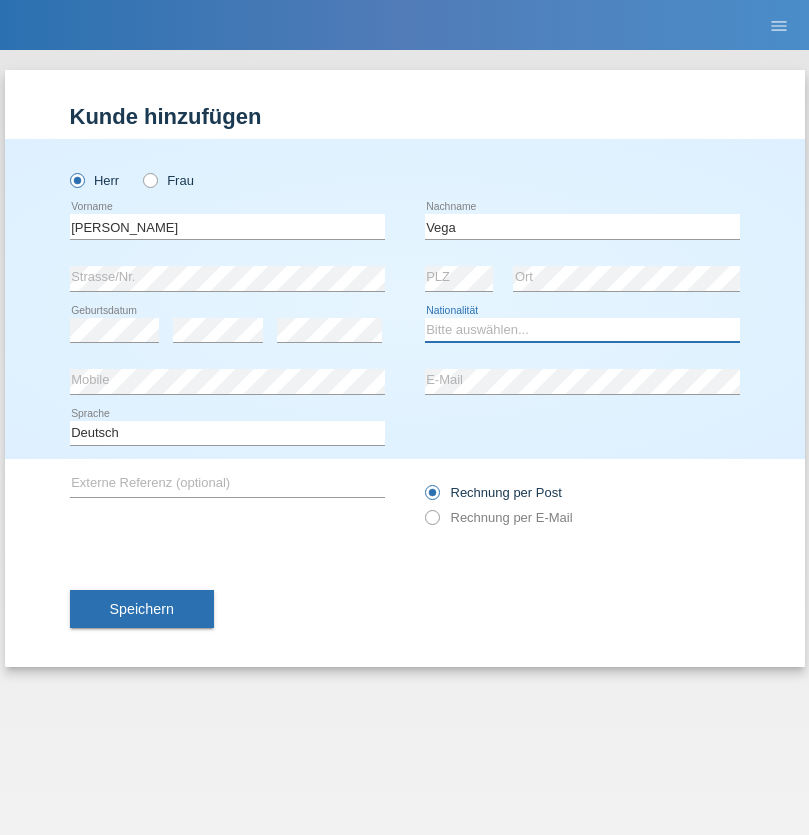select on "CH" 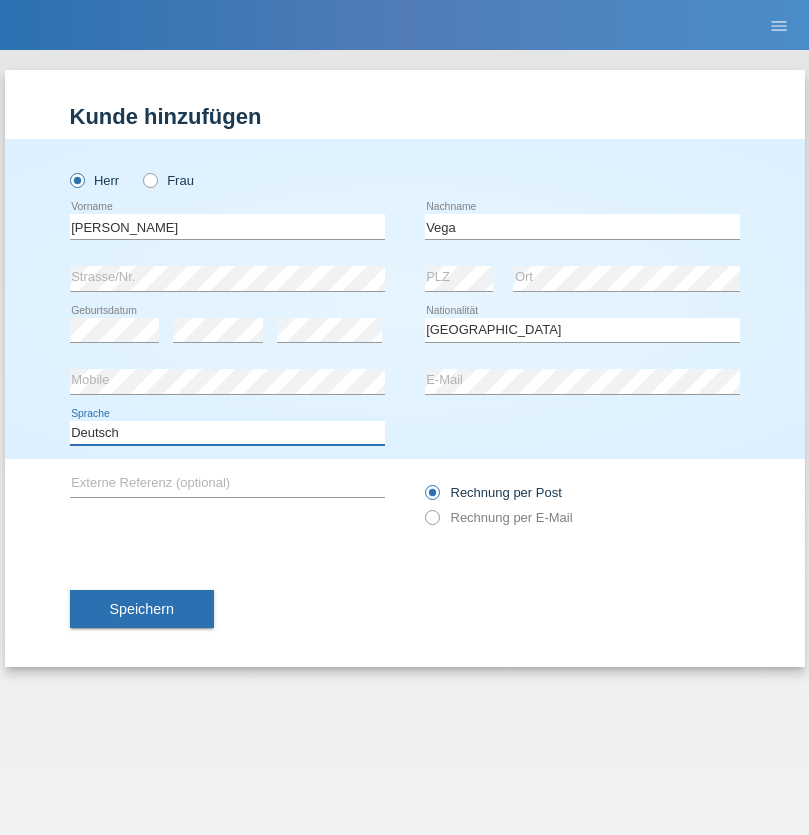 select on "en" 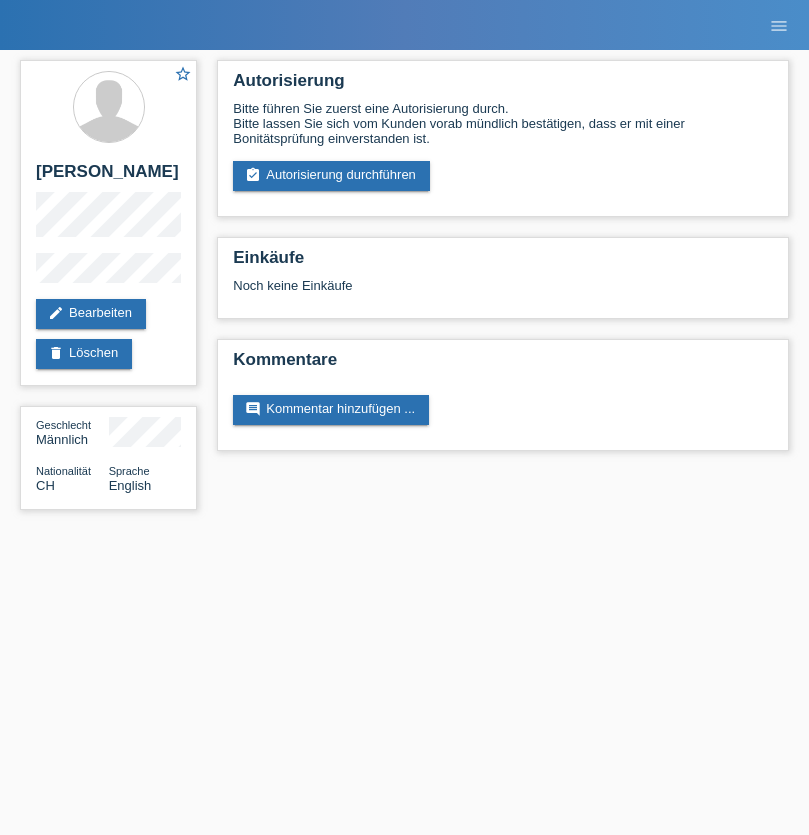 scroll, scrollTop: 0, scrollLeft: 0, axis: both 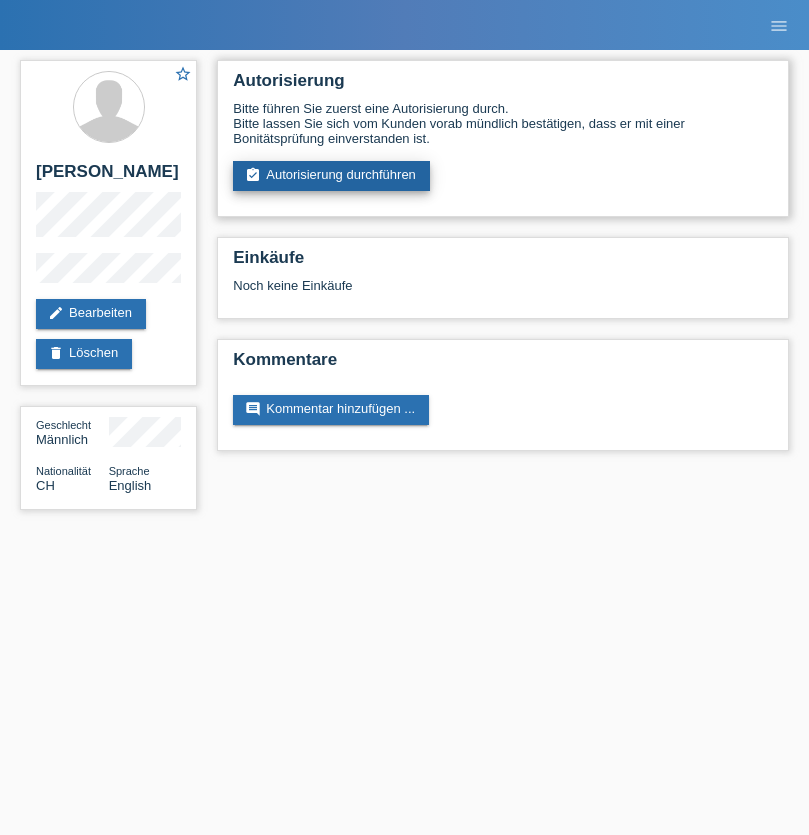 click on "assignment_turned_in  Autorisierung durchführen" at bounding box center [331, 176] 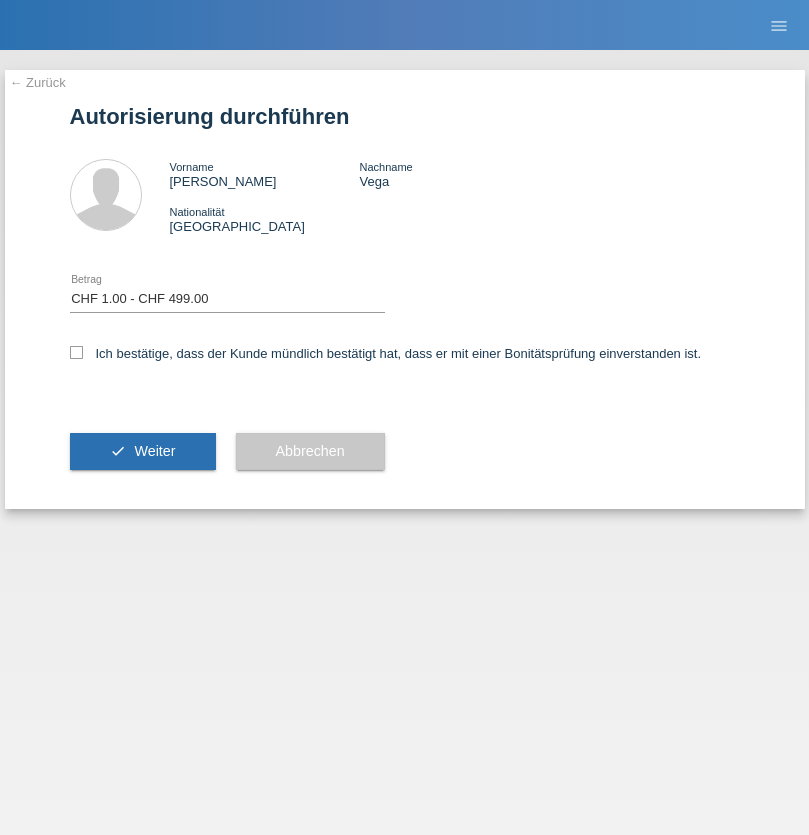 select on "1" 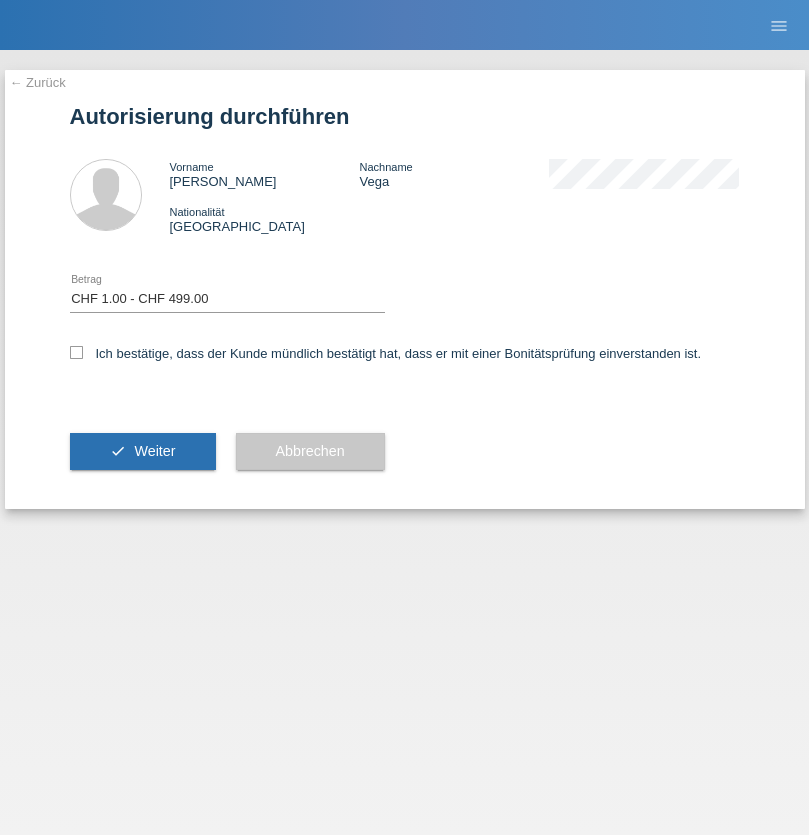 scroll, scrollTop: 0, scrollLeft: 0, axis: both 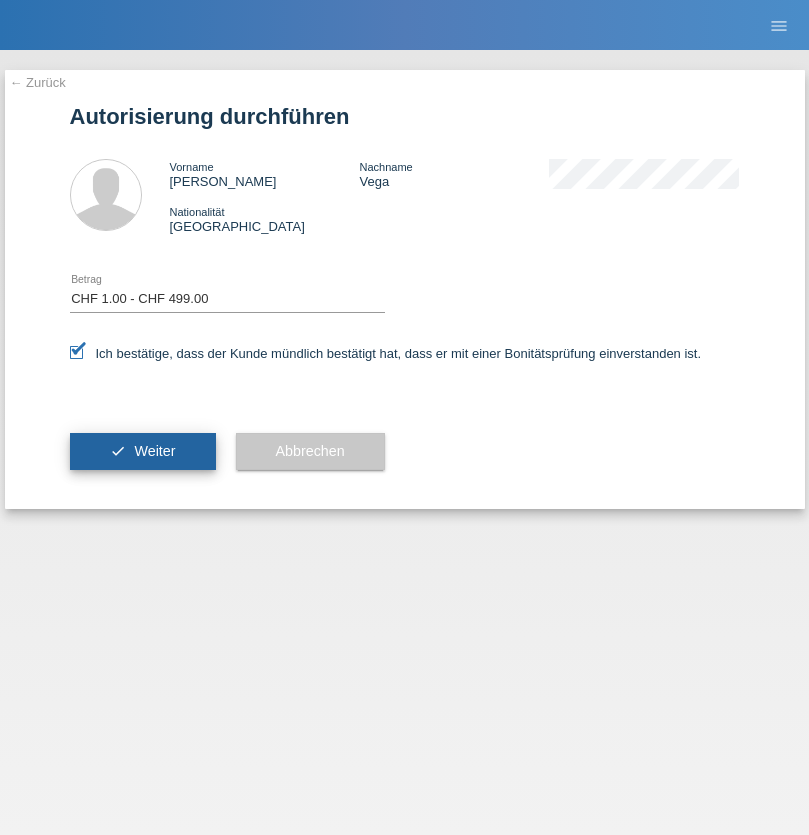 click on "Weiter" at bounding box center [154, 451] 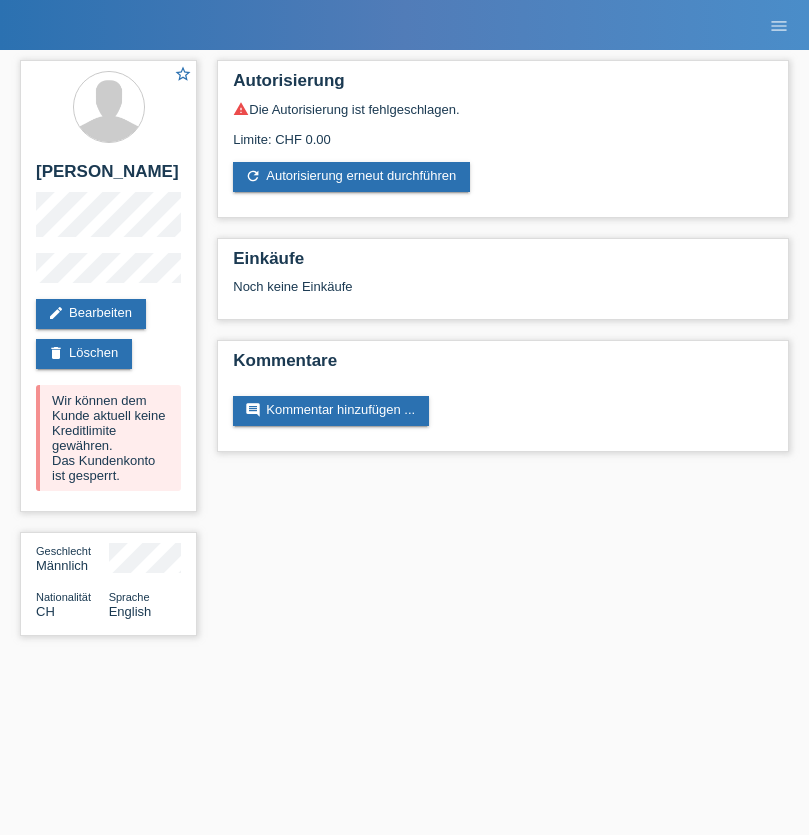 scroll, scrollTop: 0, scrollLeft: 0, axis: both 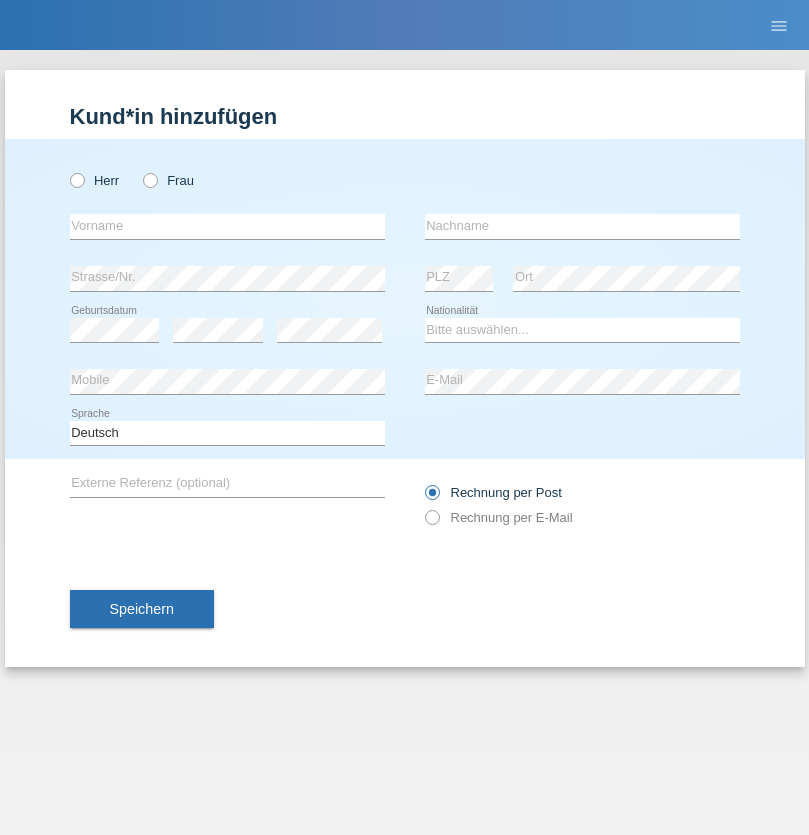 radio on "true" 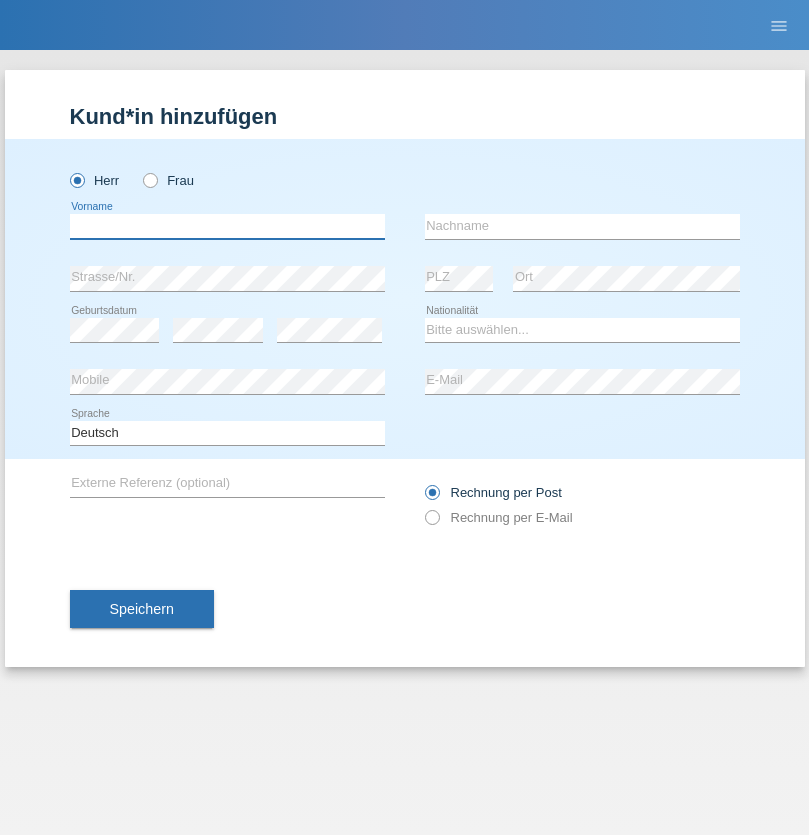 click at bounding box center [227, 226] 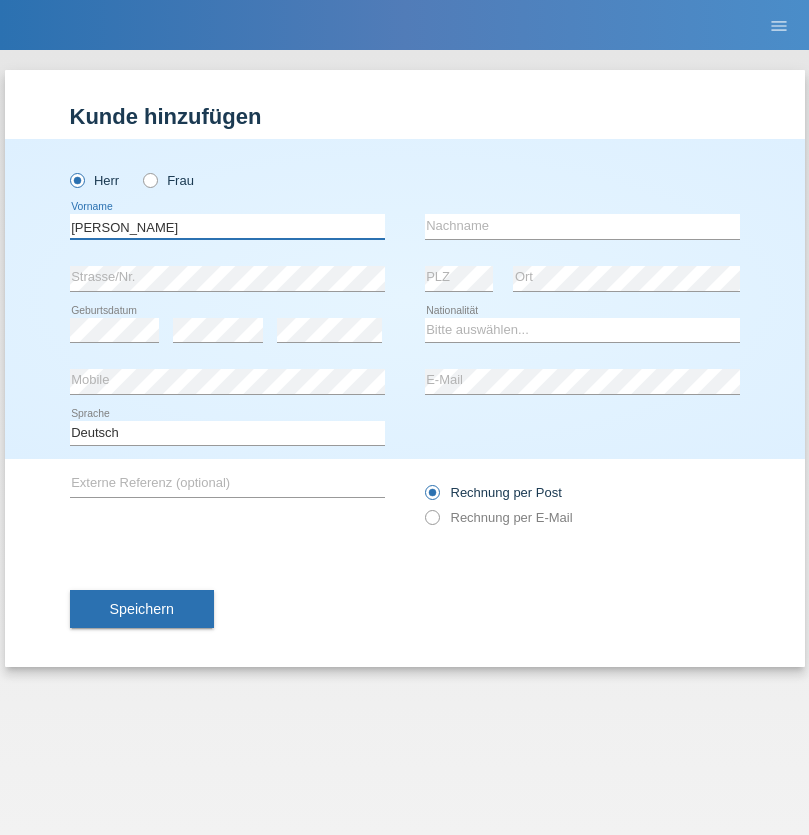 type on "Juan" 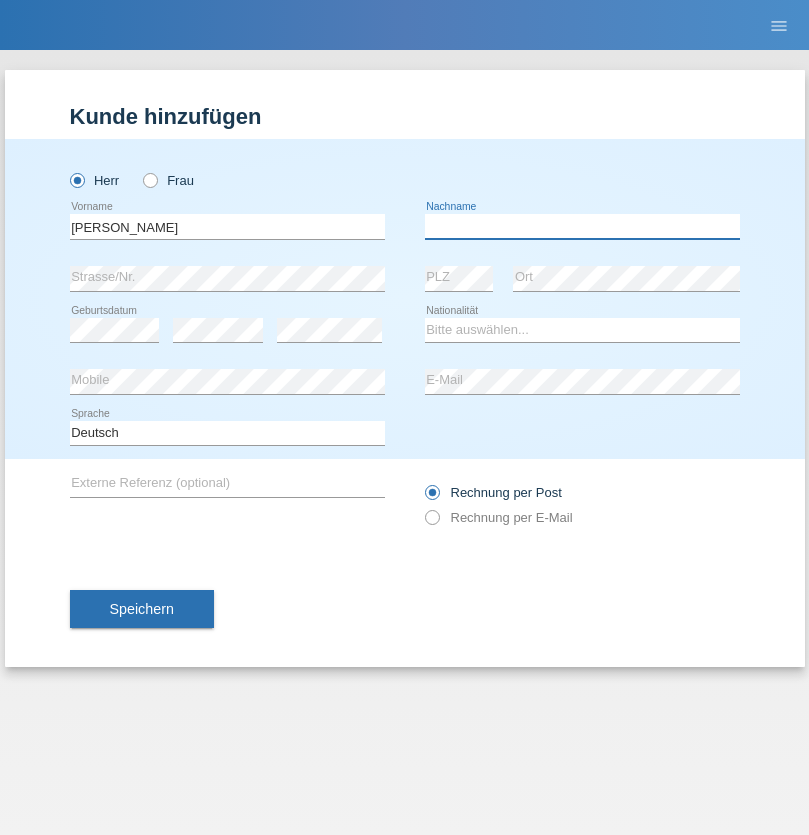 click at bounding box center (582, 226) 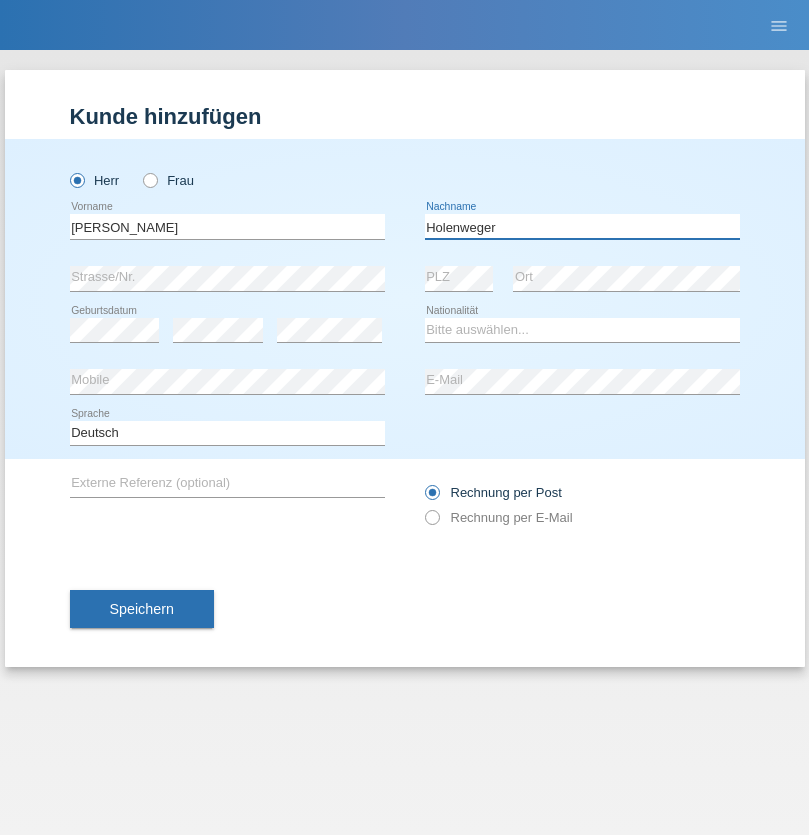type on "Holenweger" 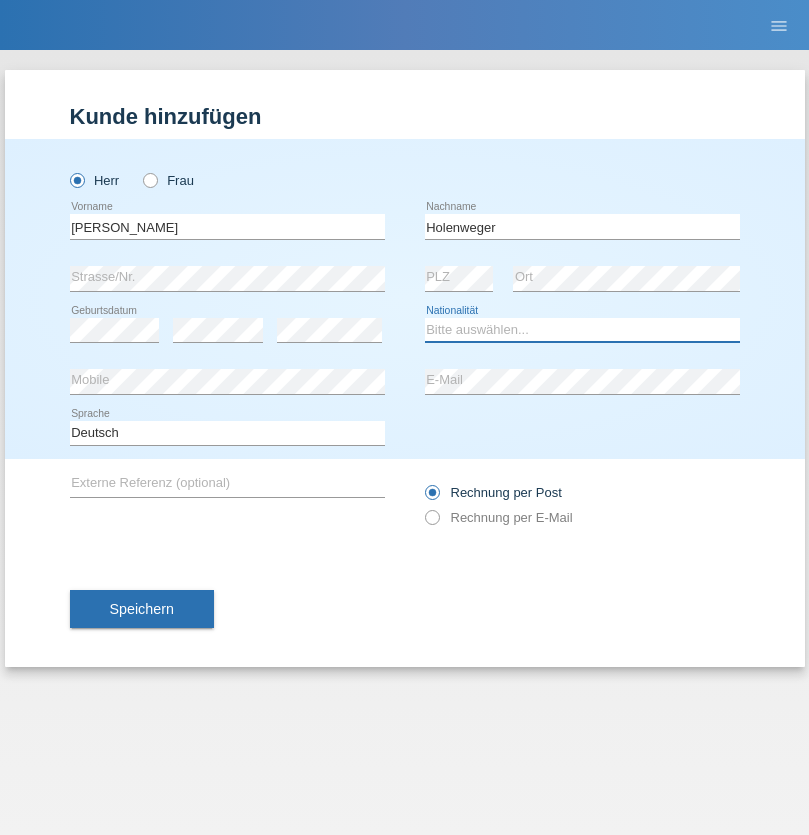 select on "CH" 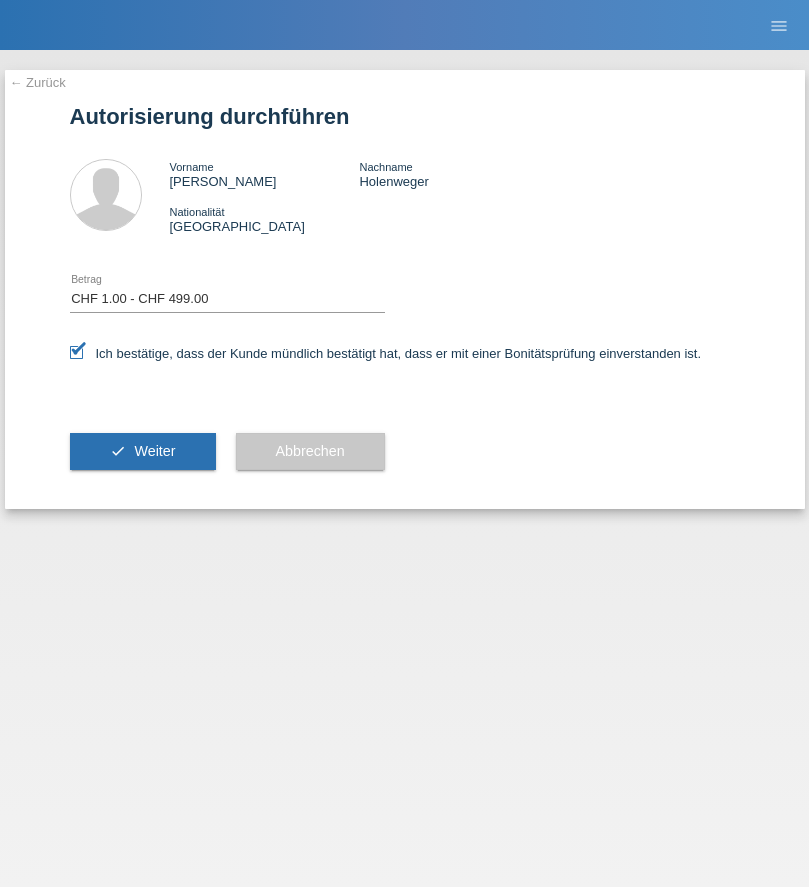 select on "1" 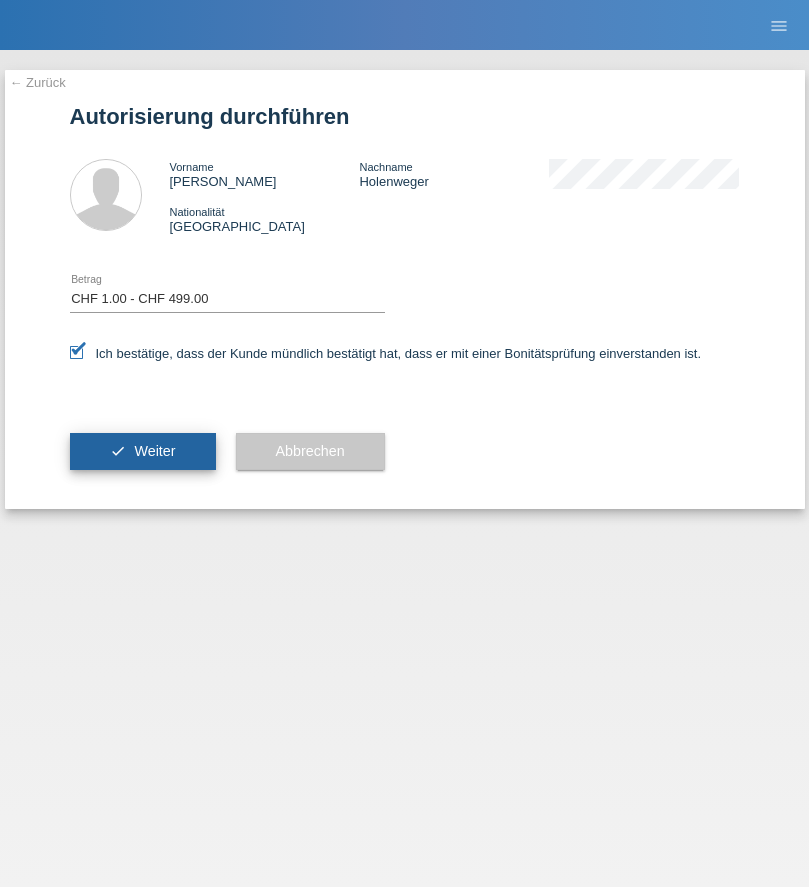 click on "Weiter" at bounding box center (154, 451) 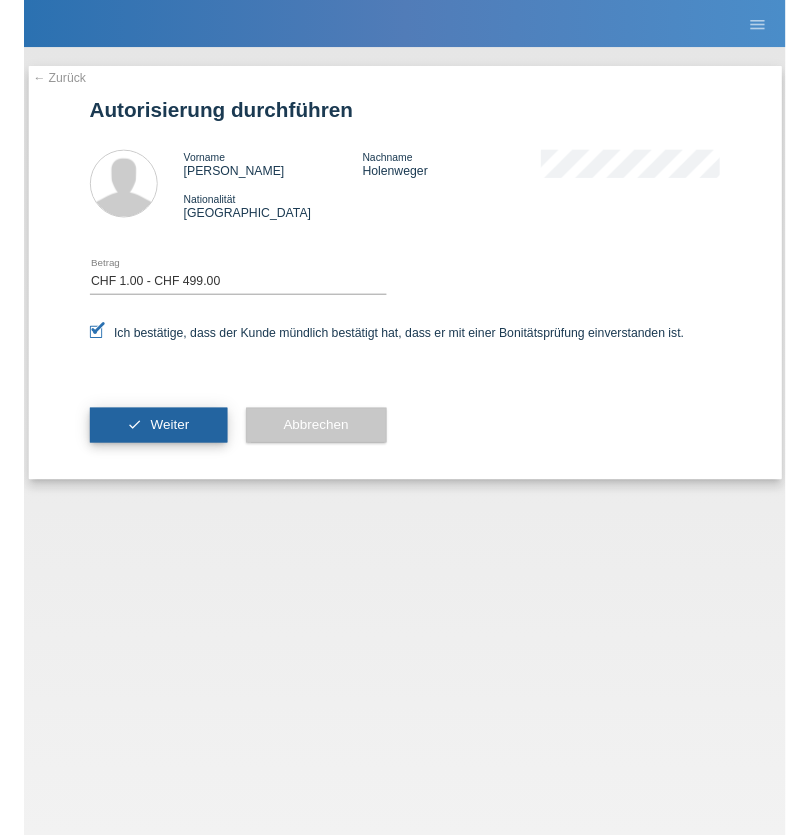 scroll, scrollTop: 0, scrollLeft: 0, axis: both 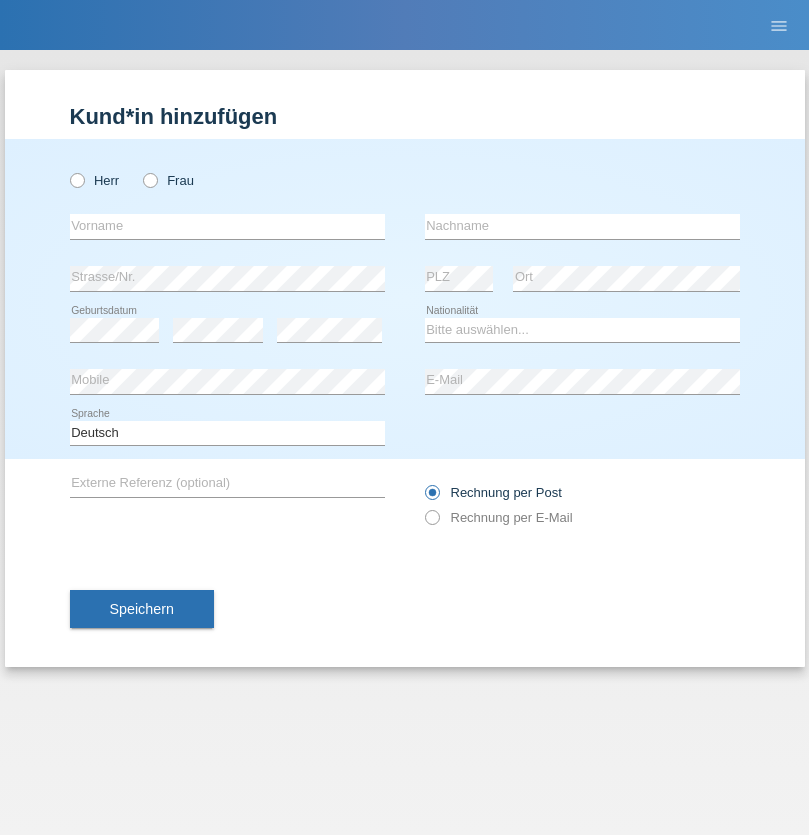 radio on "true" 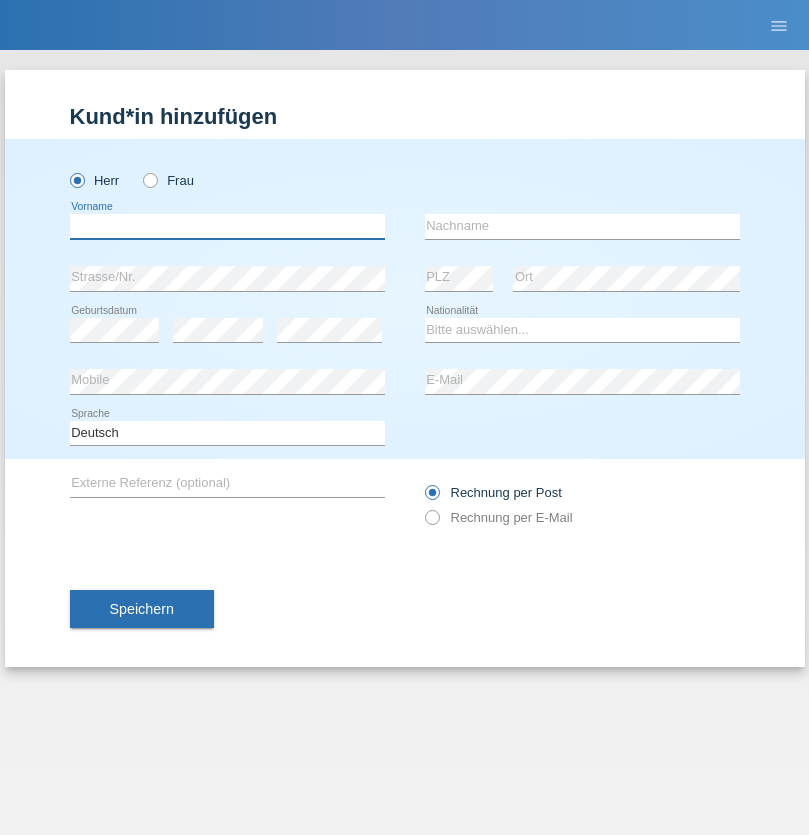 click at bounding box center [227, 226] 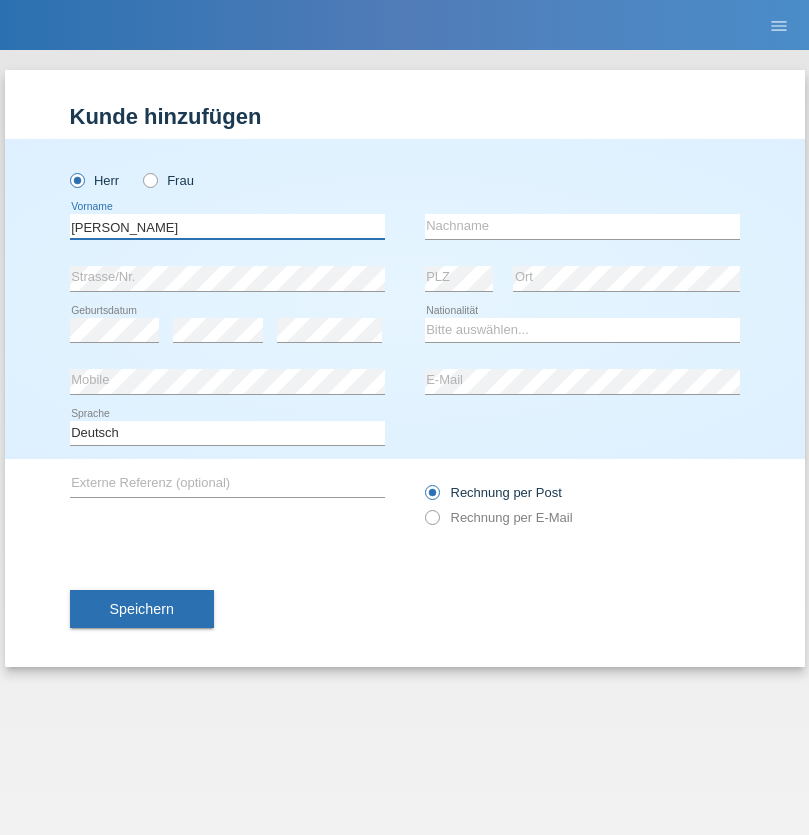 type on "[PERSON_NAME]" 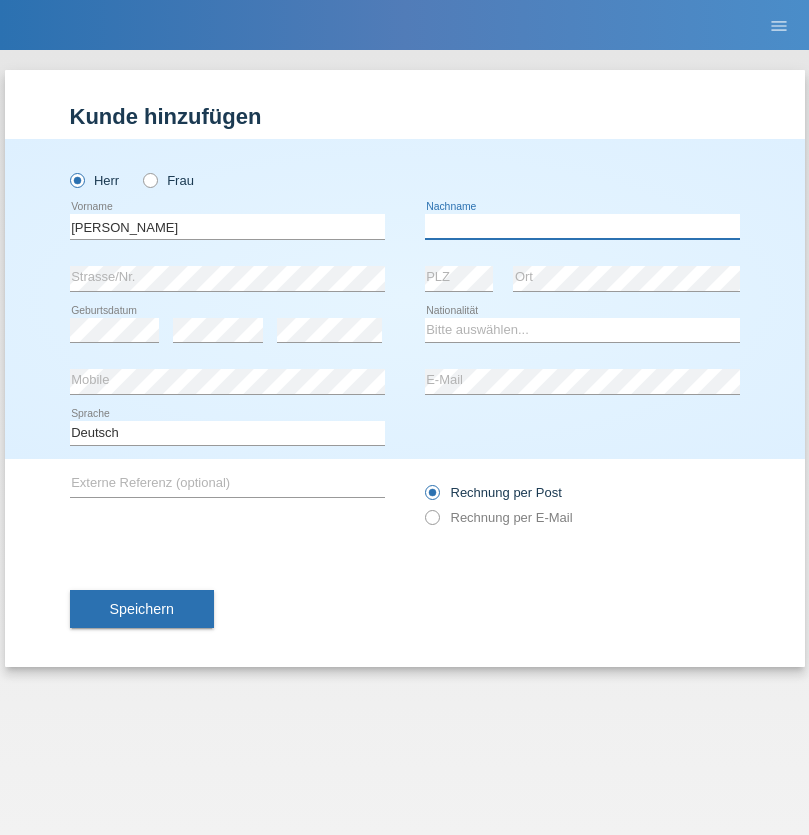 click at bounding box center (582, 226) 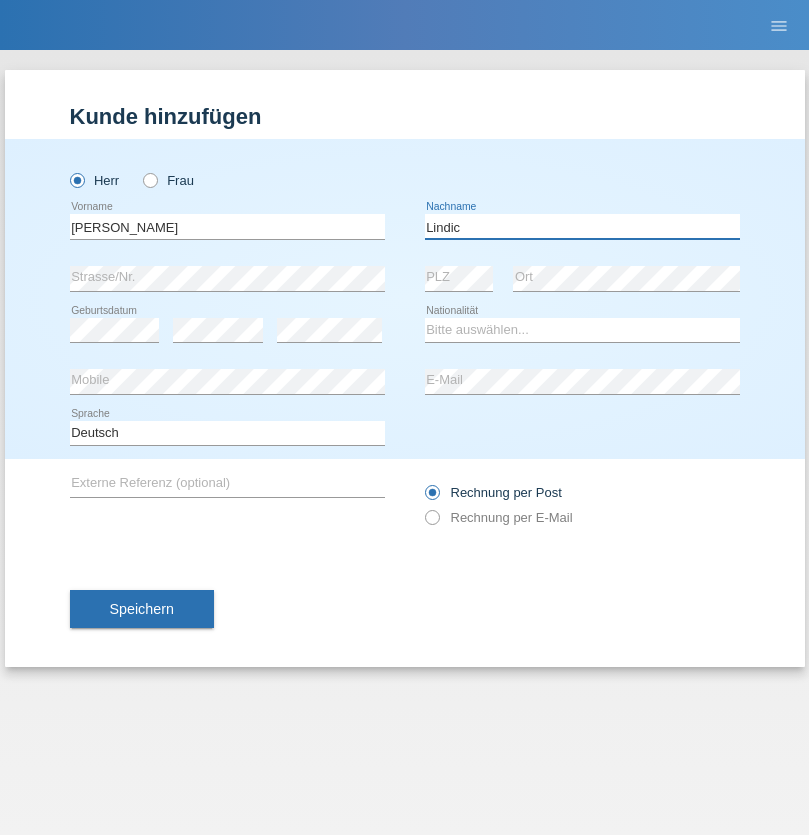 type on "Lindic" 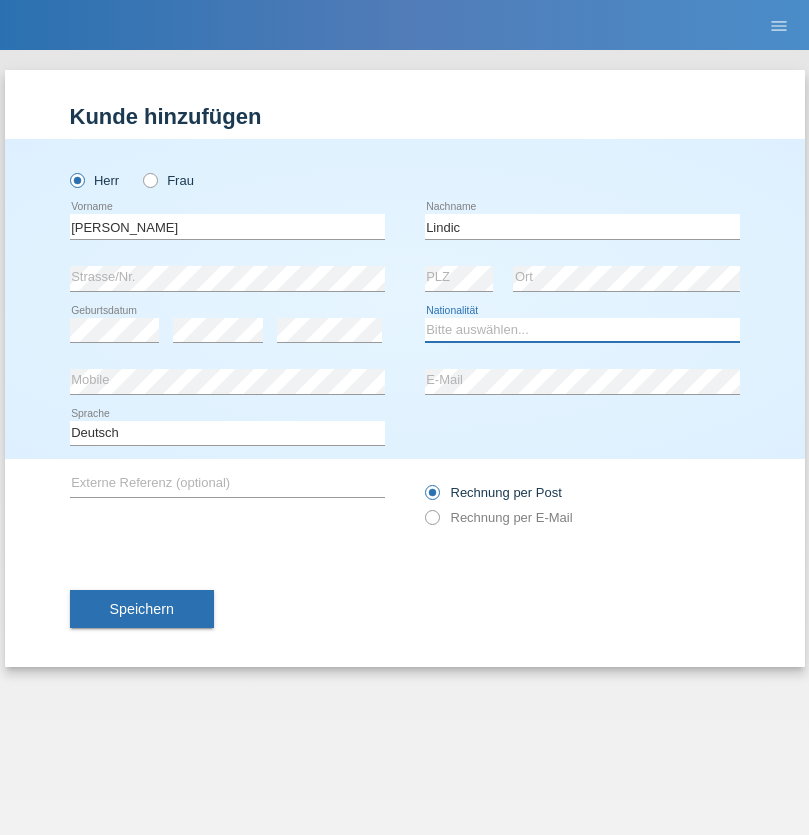 select on "CH" 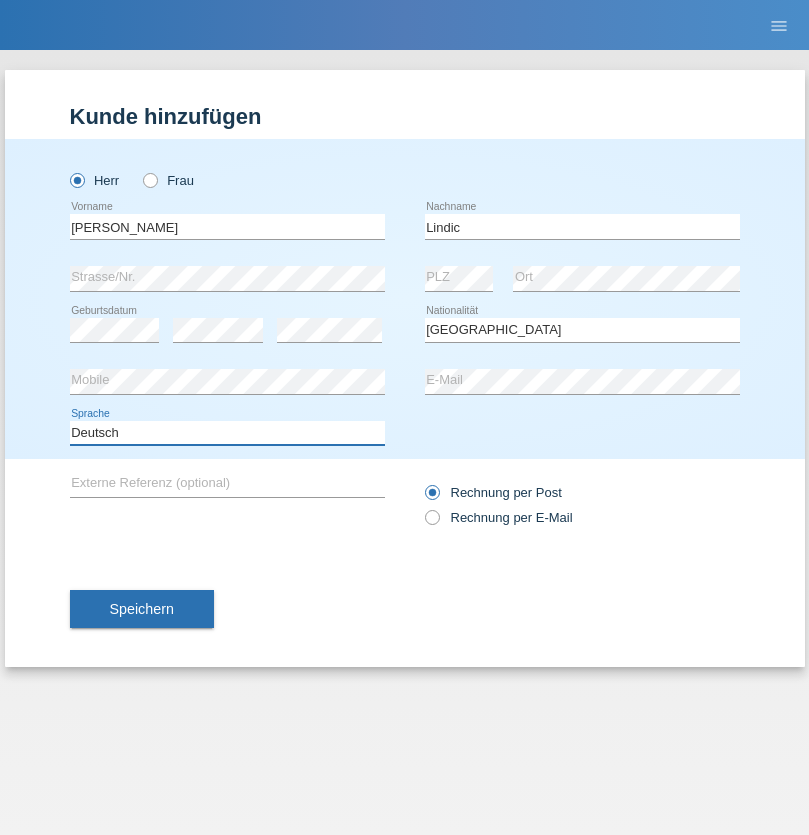 select on "en" 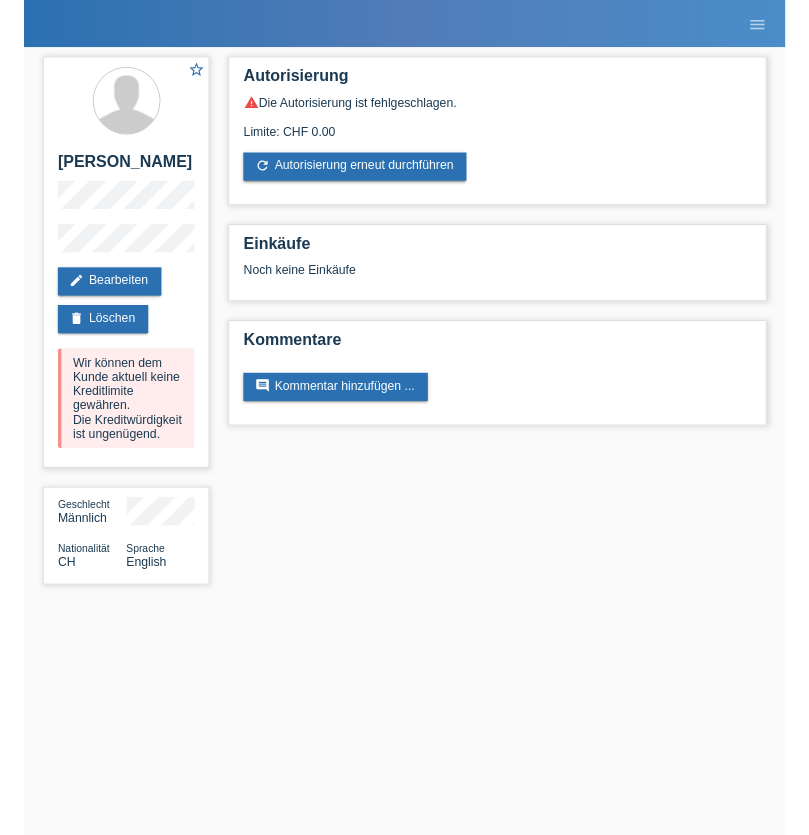 scroll, scrollTop: 0, scrollLeft: 0, axis: both 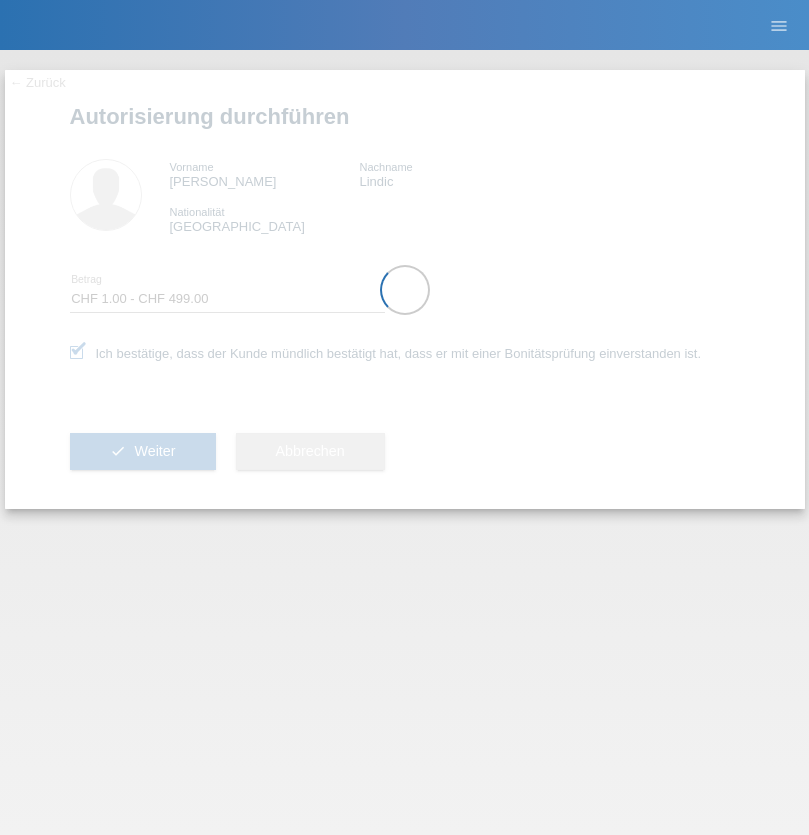 select on "1" 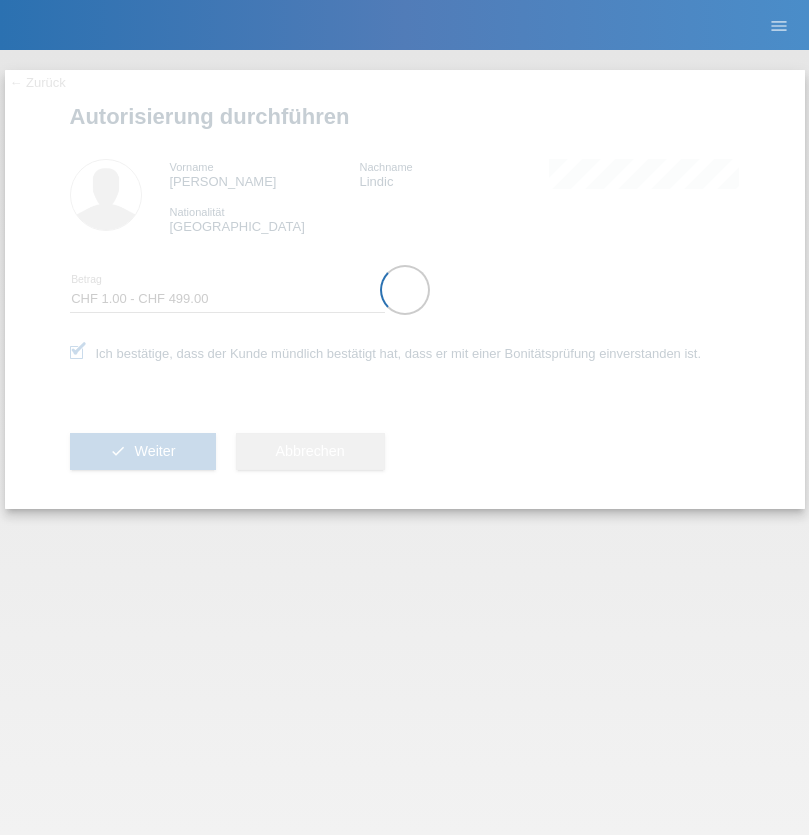 scroll, scrollTop: 0, scrollLeft: 0, axis: both 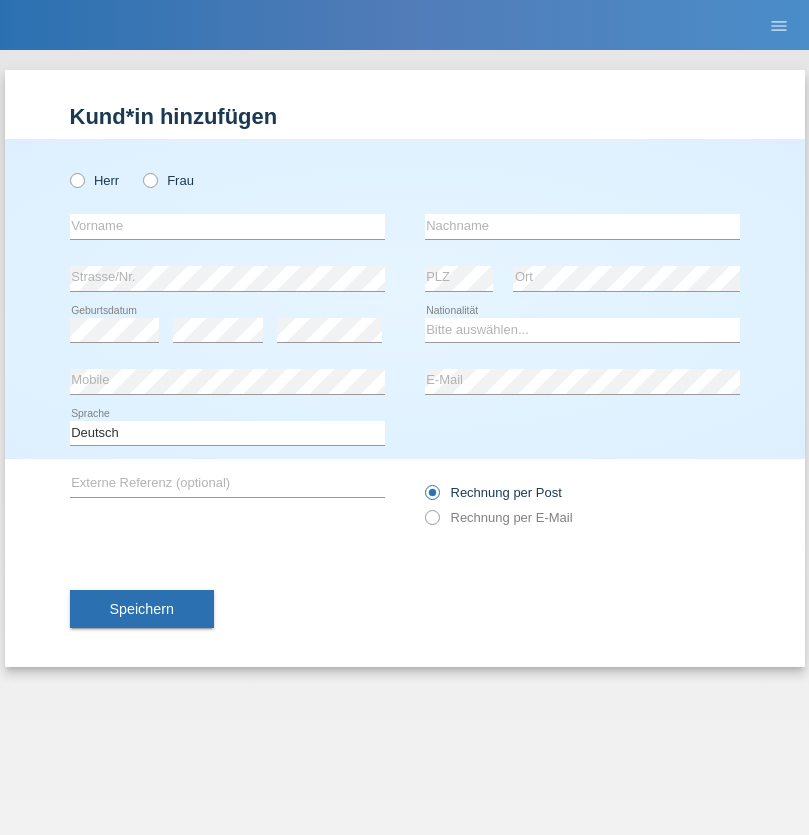 radio on "true" 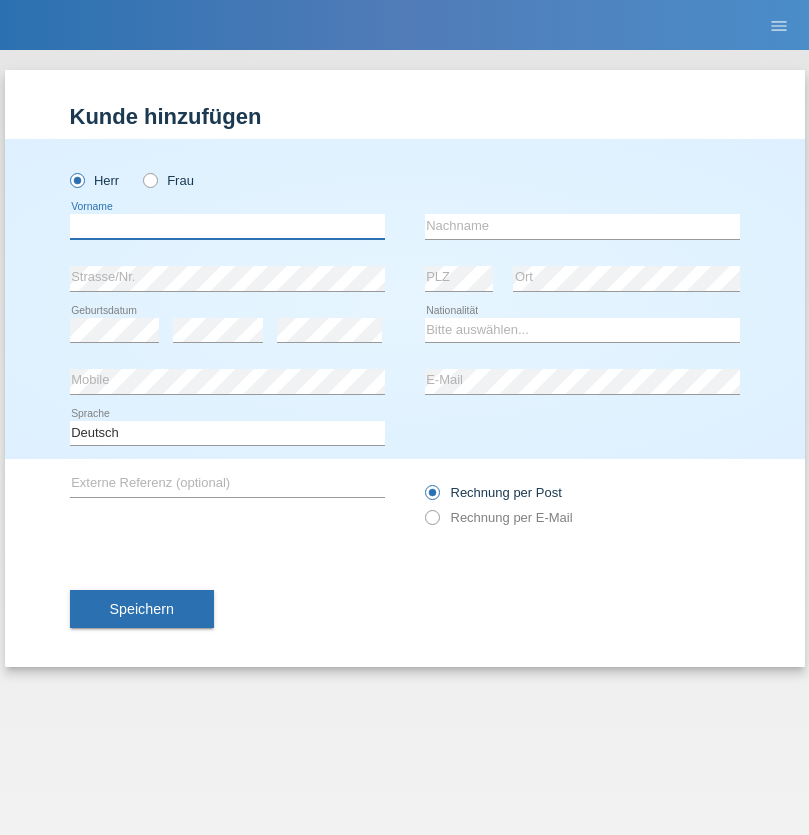 click at bounding box center [227, 226] 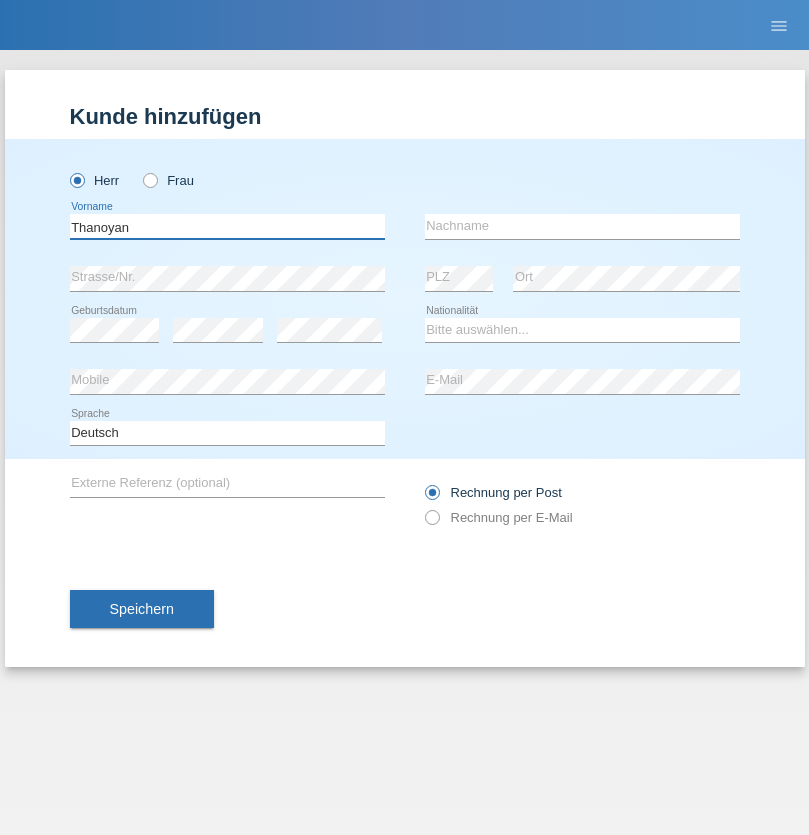 type on "Thanoyan" 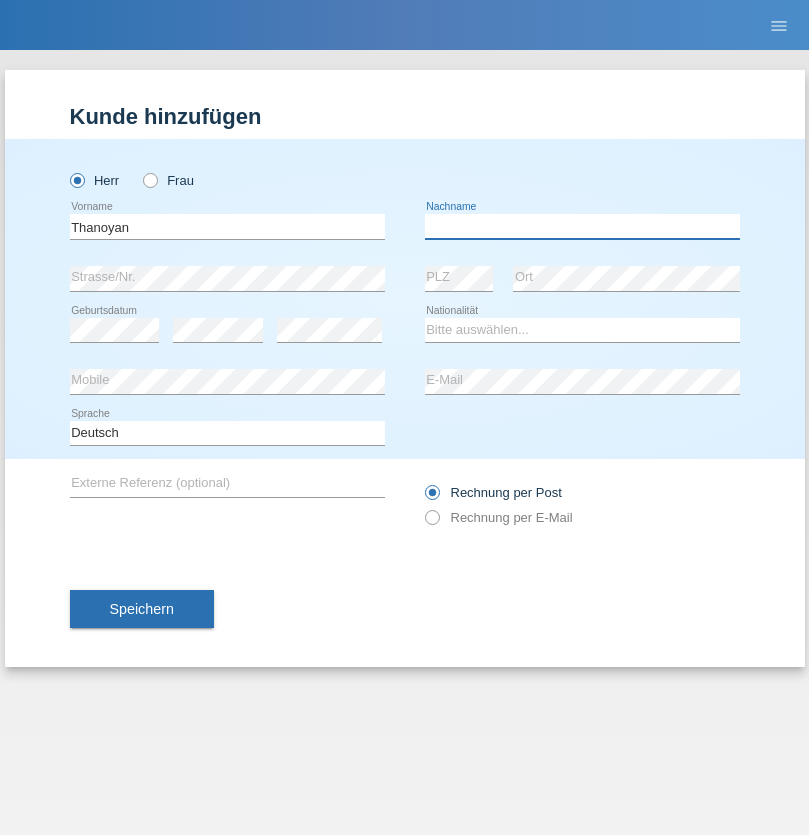 click at bounding box center (582, 226) 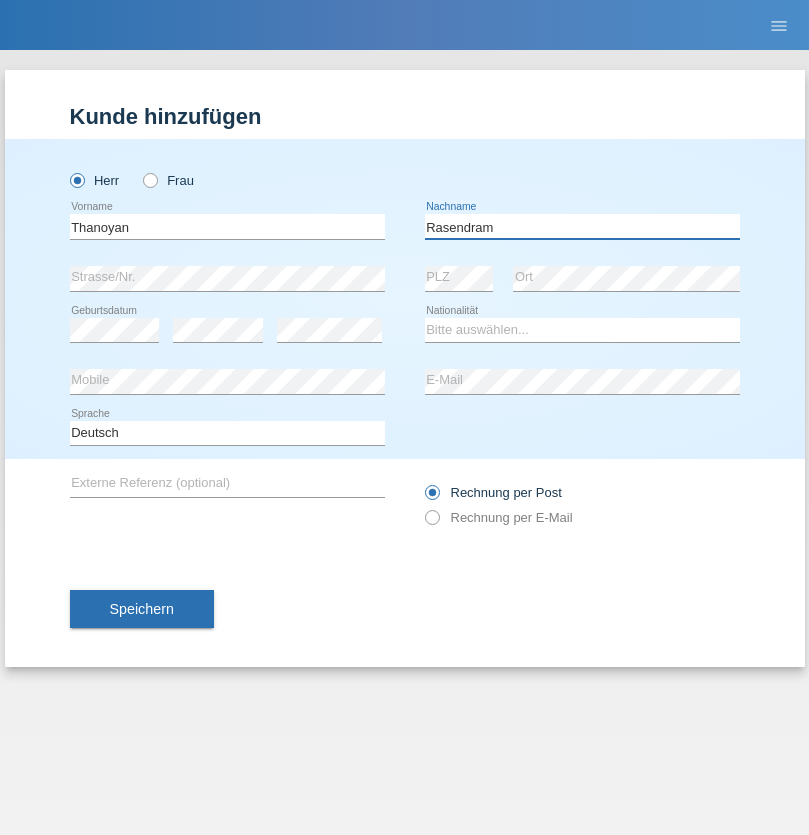 type on "Rasendram" 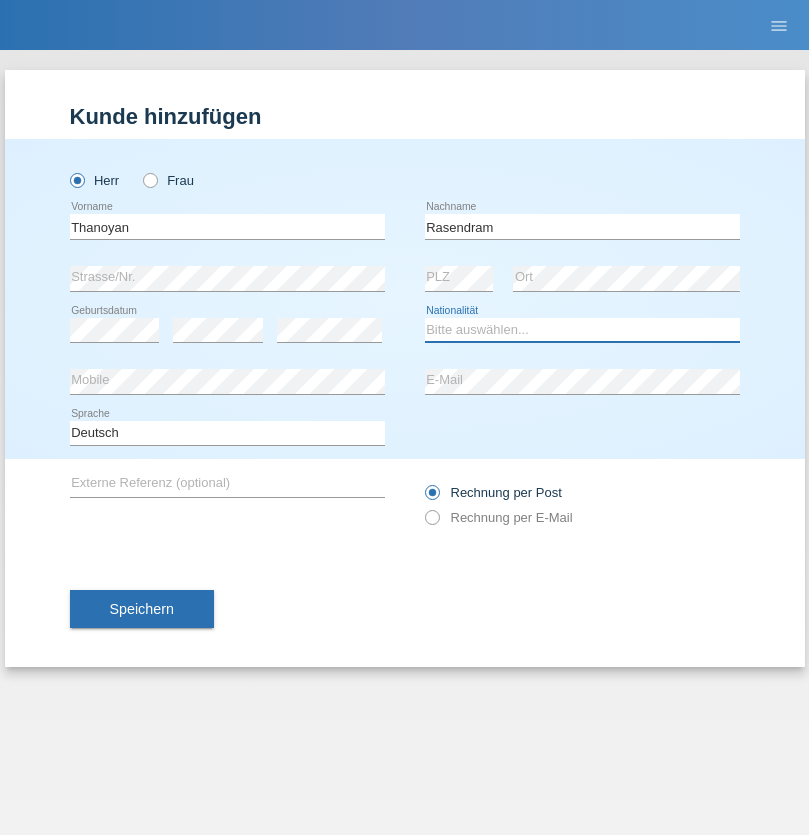 select on "LK" 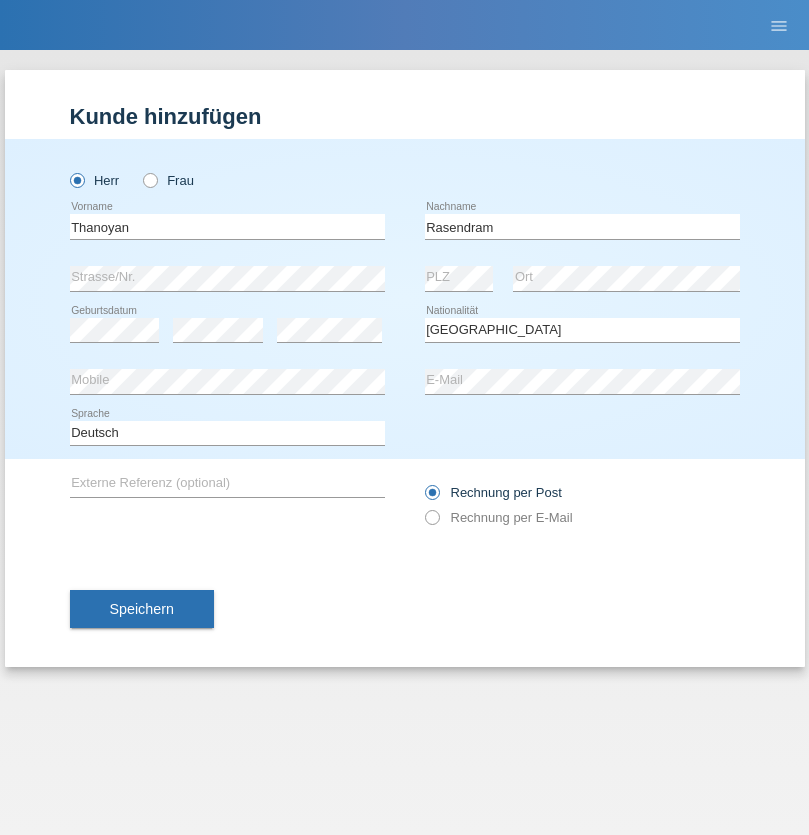 select on "C" 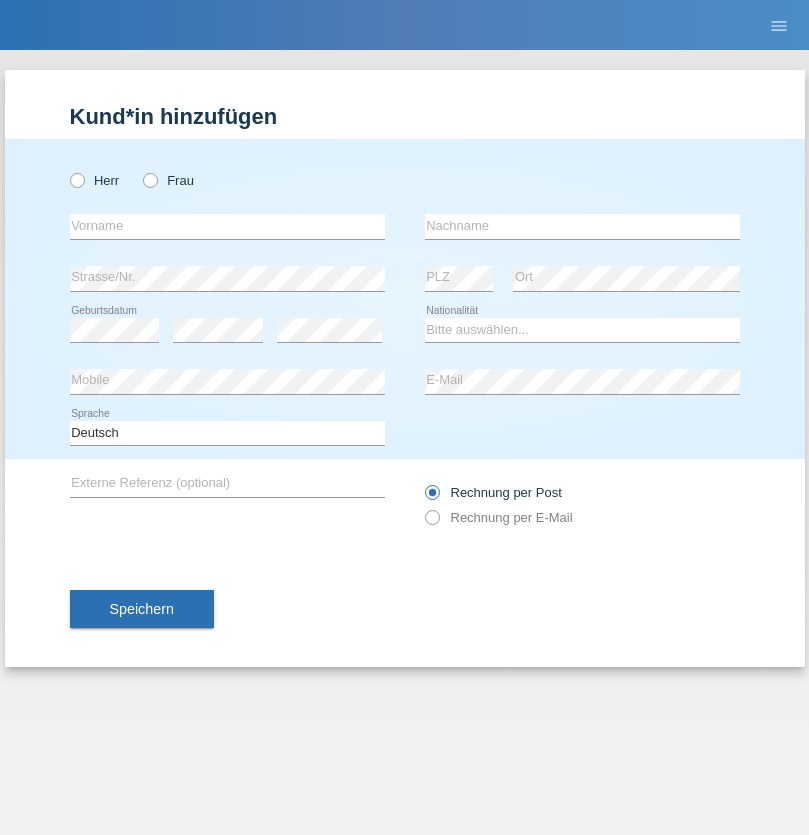scroll, scrollTop: 0, scrollLeft: 0, axis: both 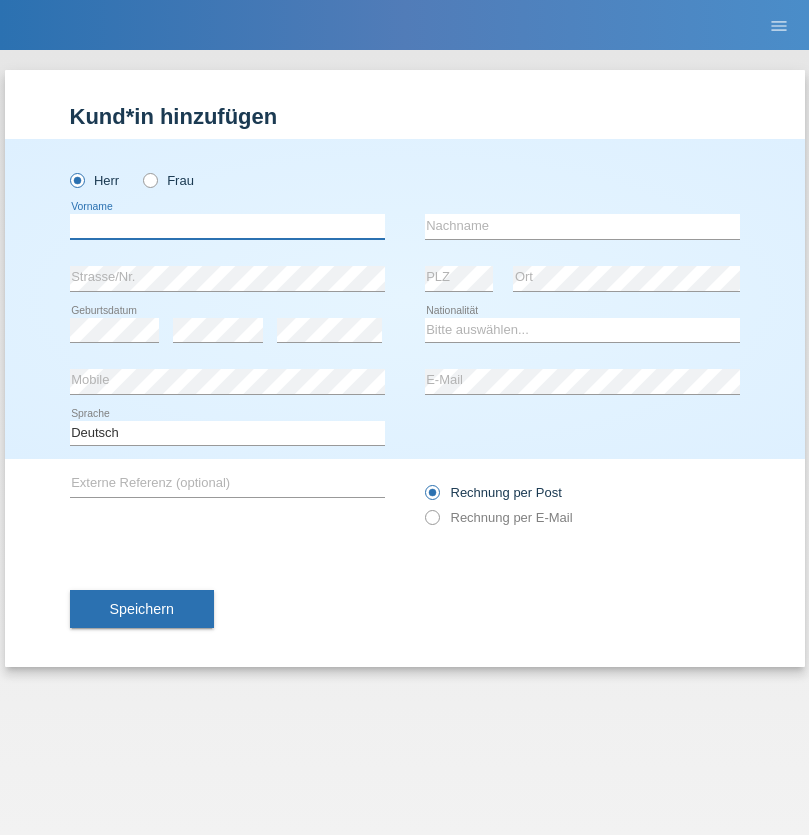 click at bounding box center (227, 226) 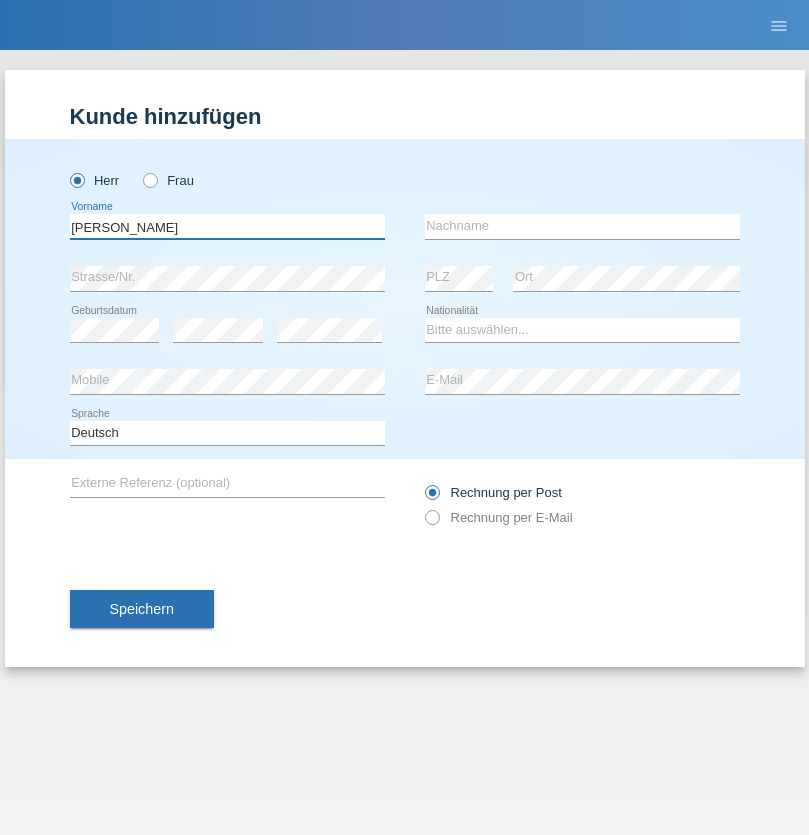 type on "[PERSON_NAME]" 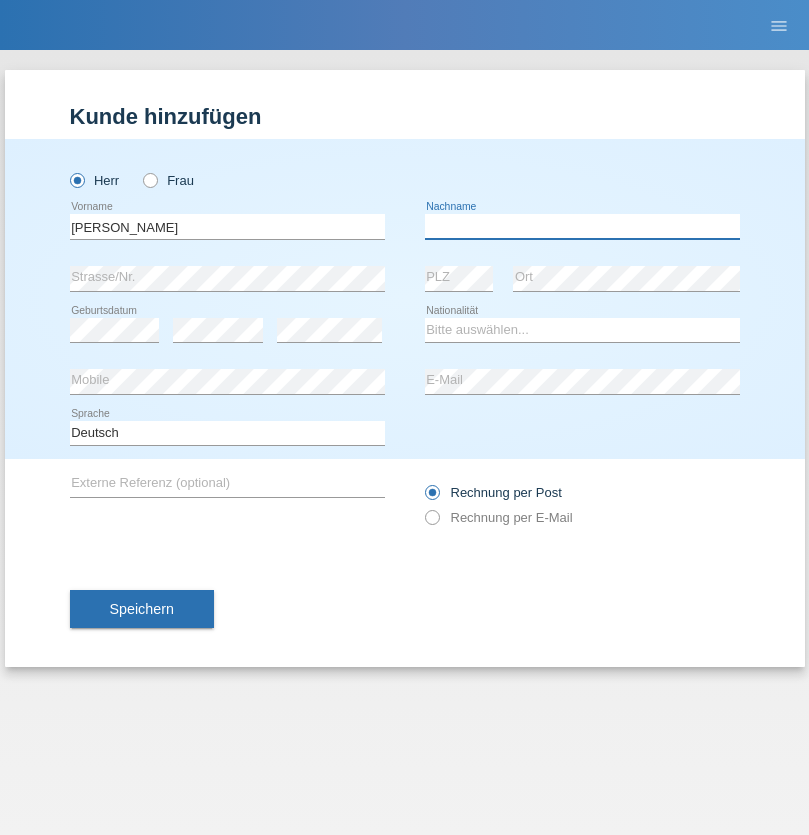 click at bounding box center [582, 226] 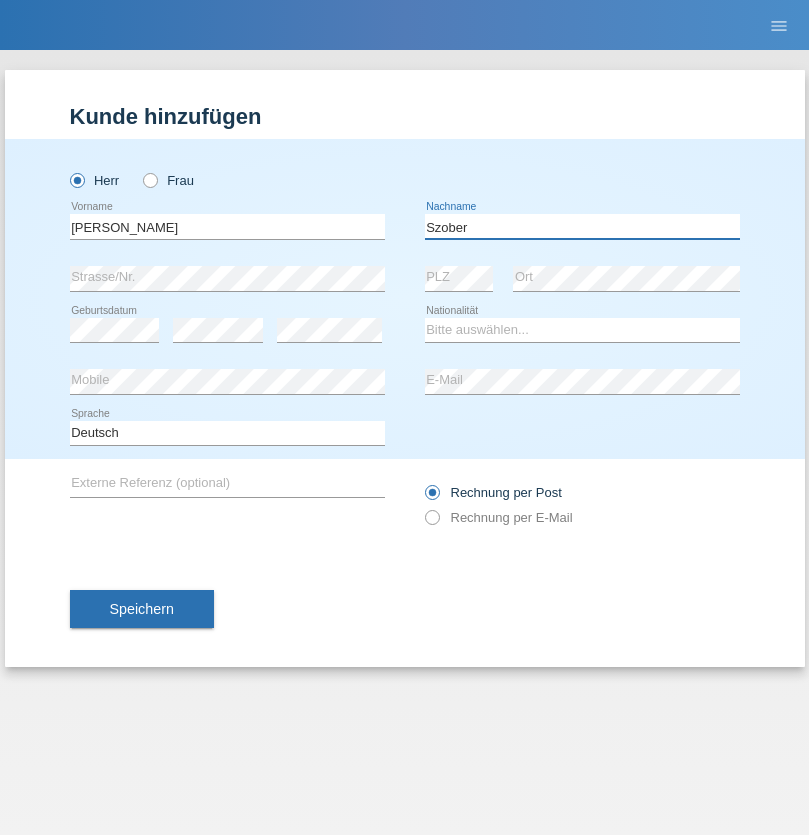 type on "Szober" 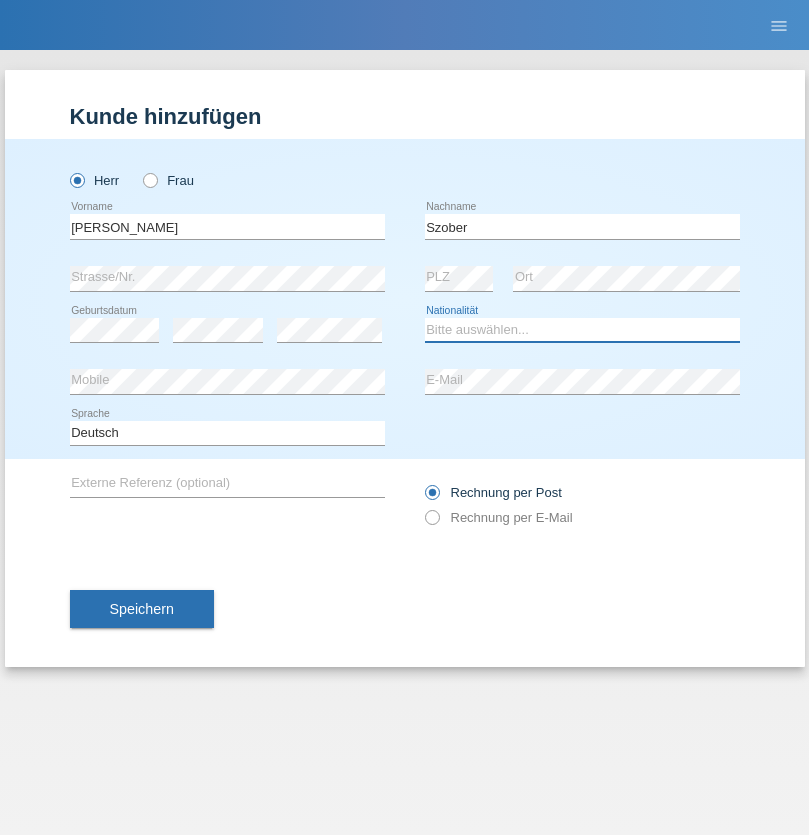 select on "PL" 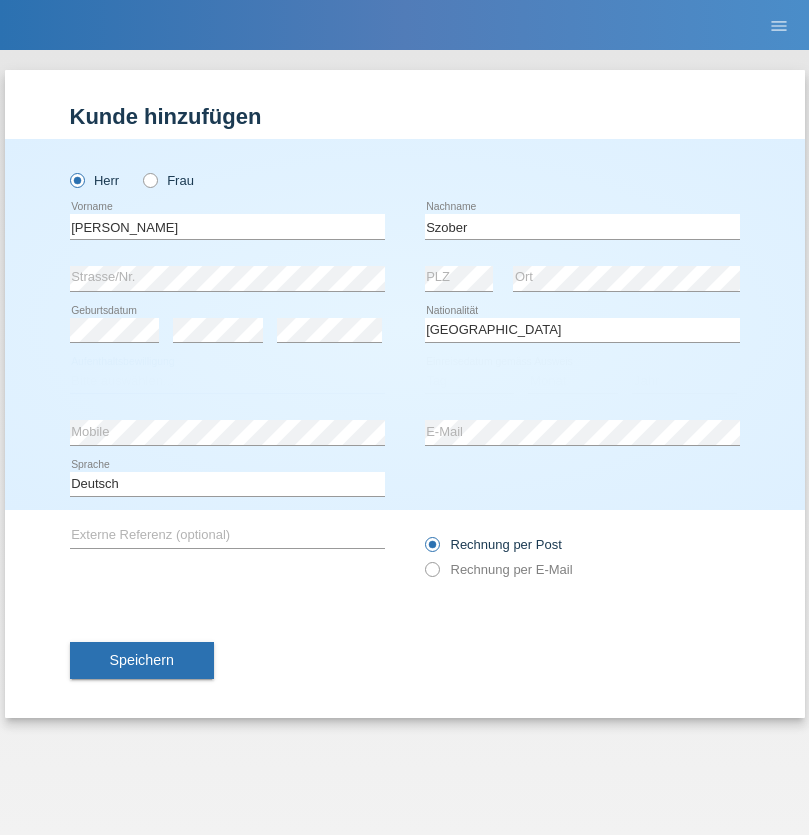 select on "C" 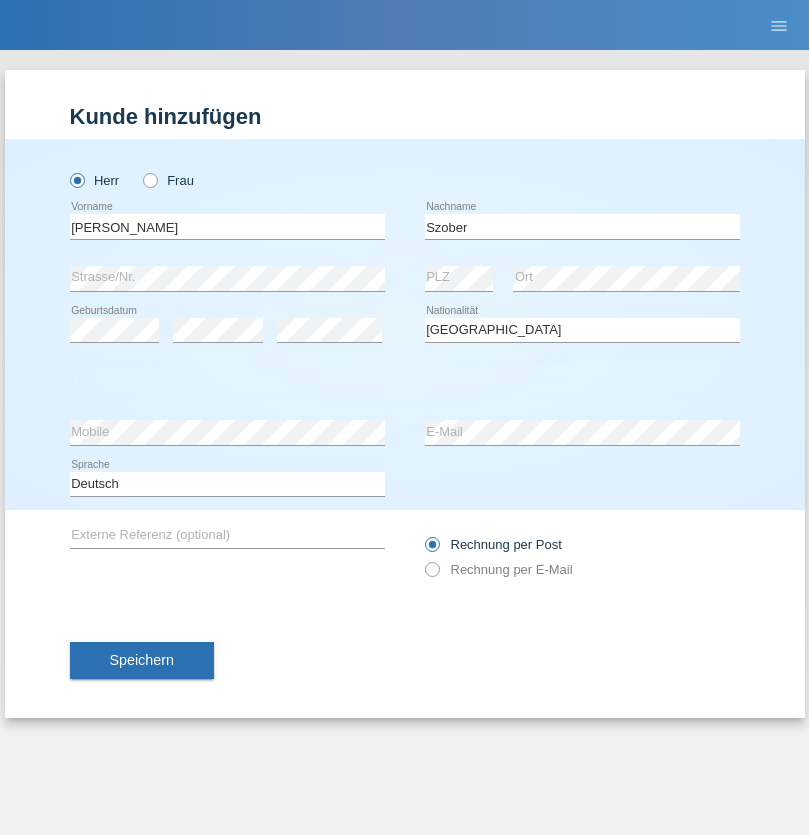 select on "01" 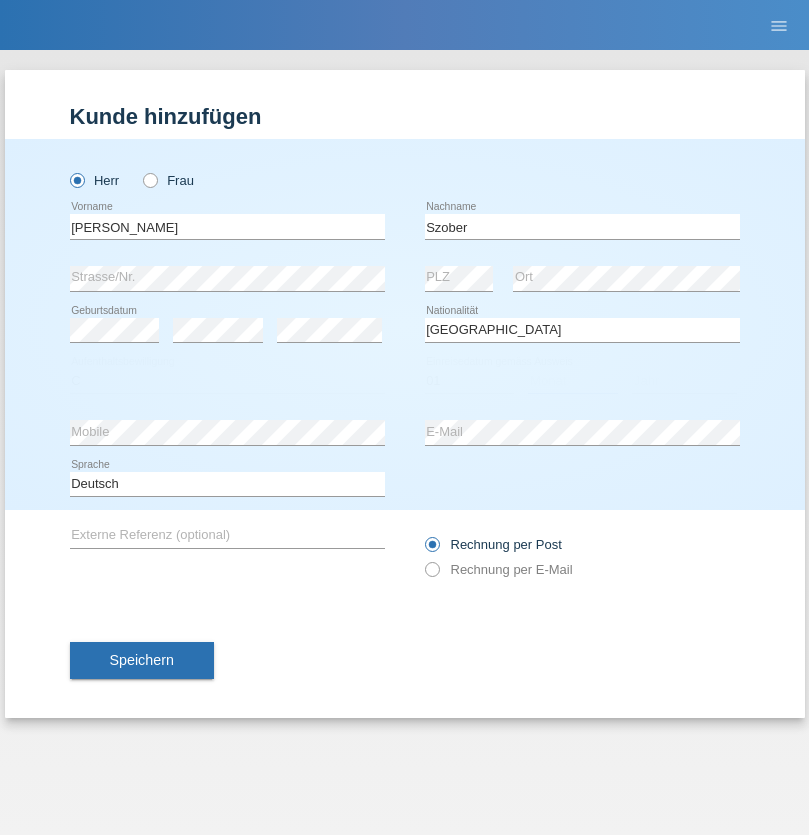 select on "05" 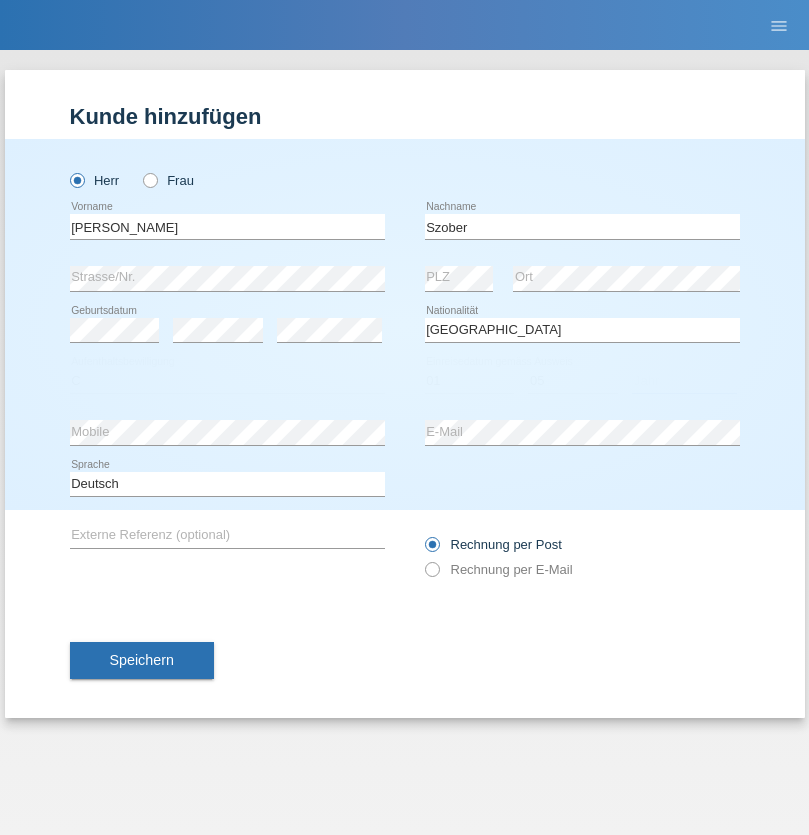 select on "2021" 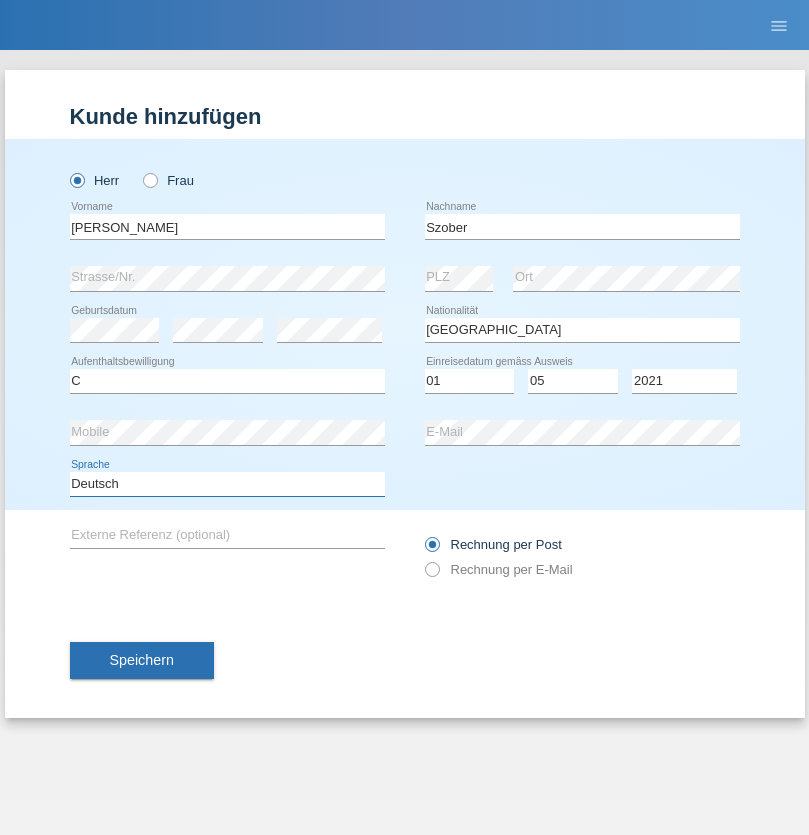 select on "en" 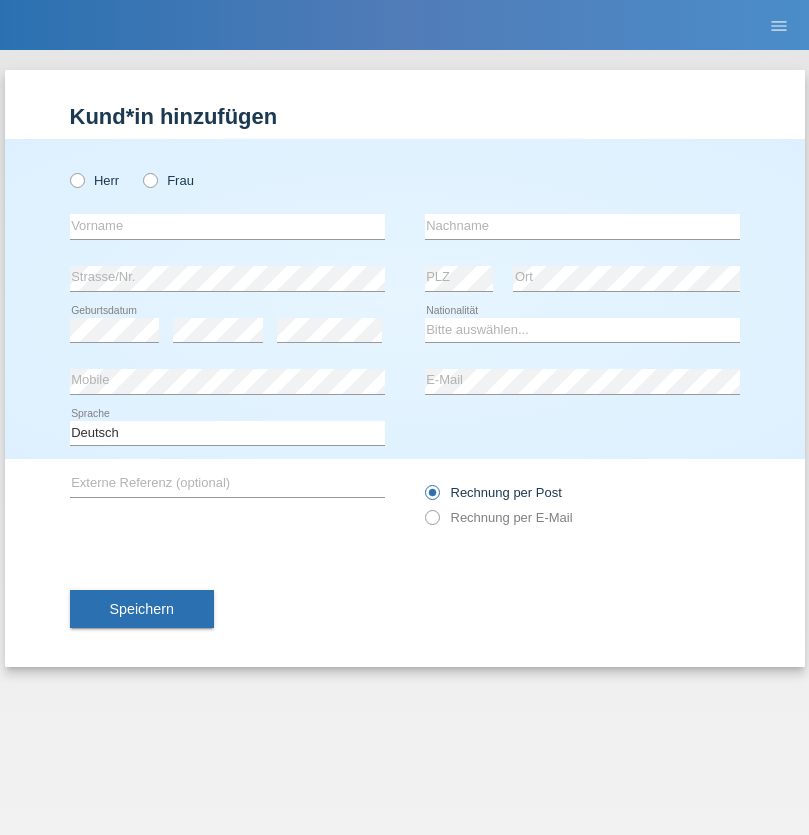 scroll, scrollTop: 0, scrollLeft: 0, axis: both 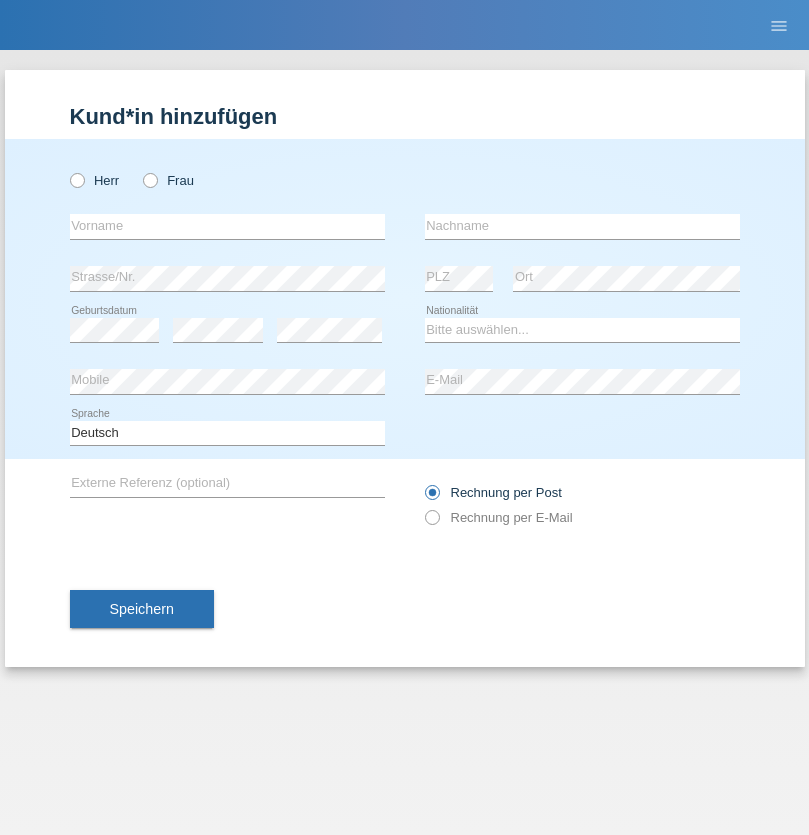 radio on "true" 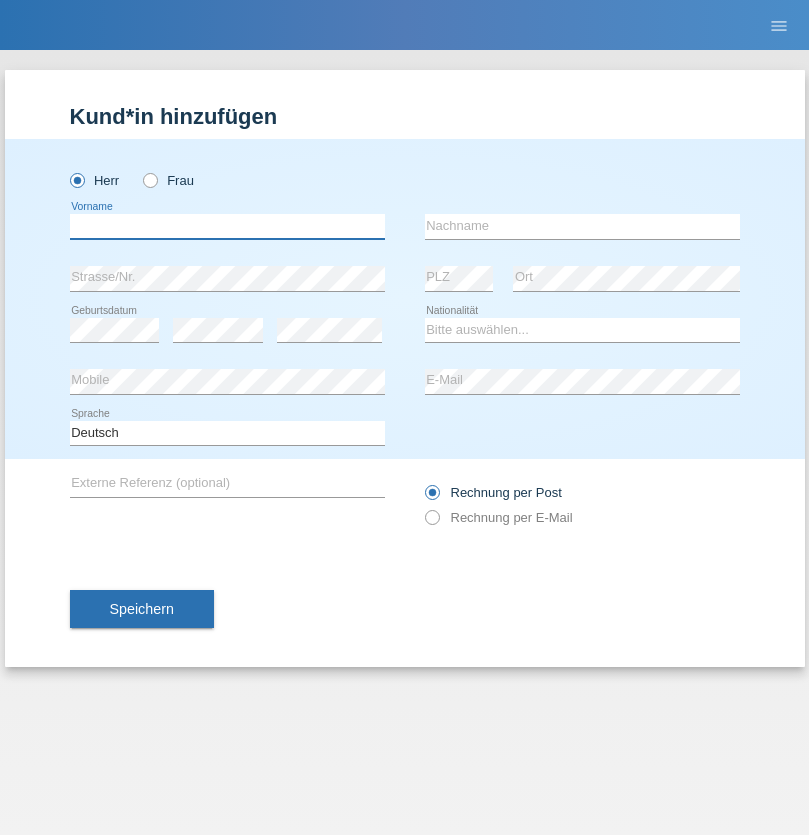 click at bounding box center [227, 226] 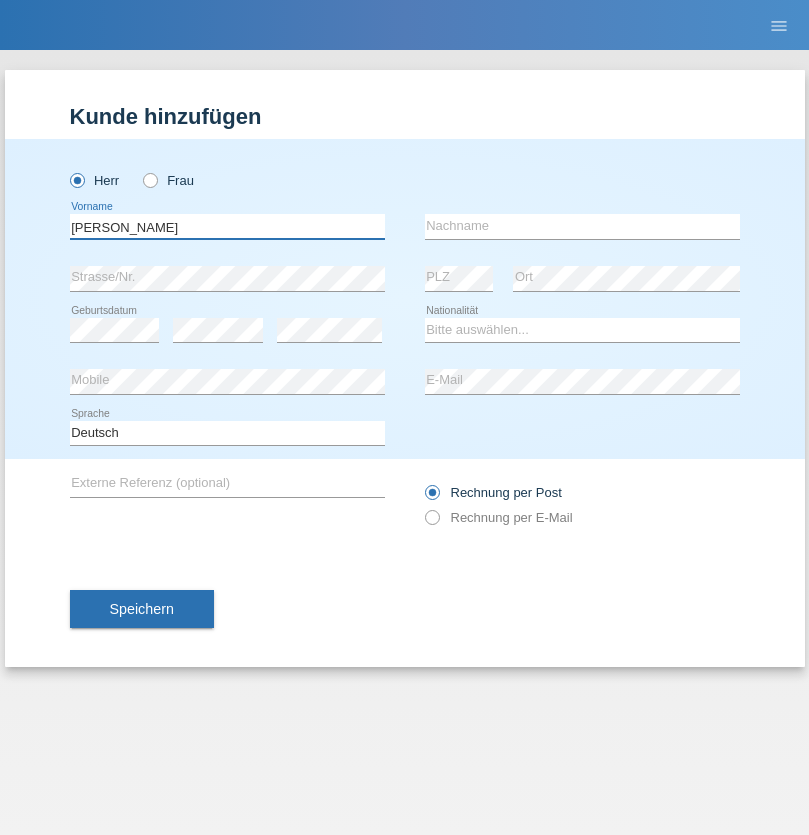 type on "[PERSON_NAME]" 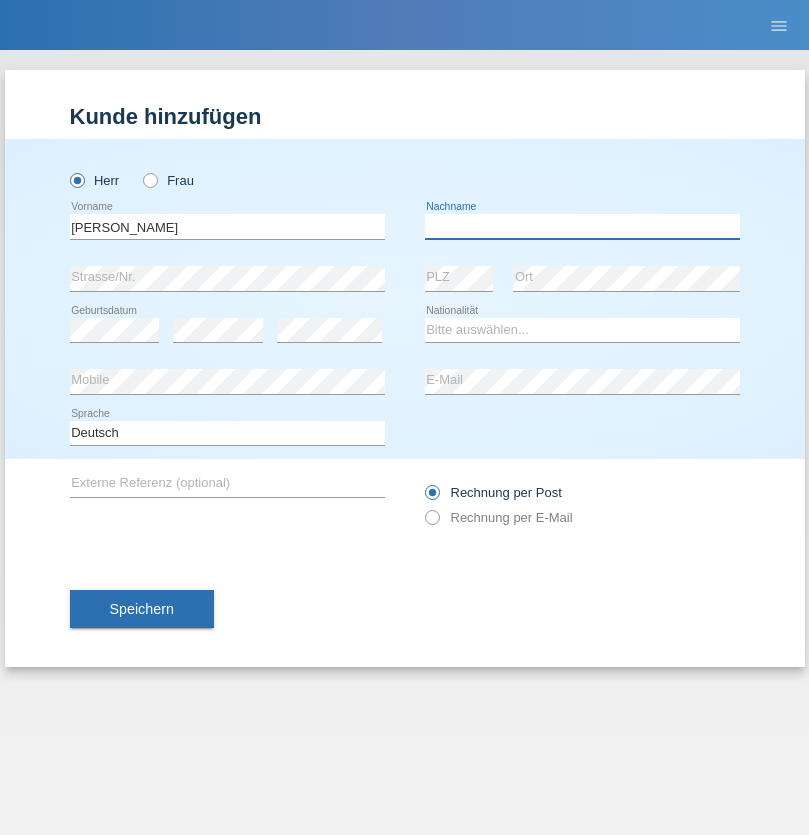 click at bounding box center [582, 226] 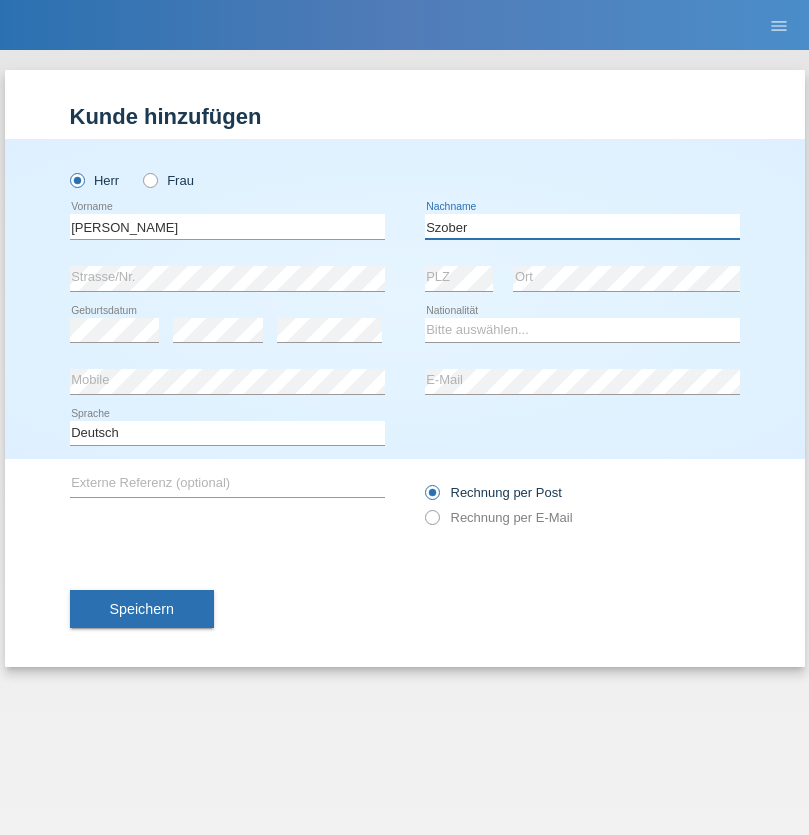 type on "Szober" 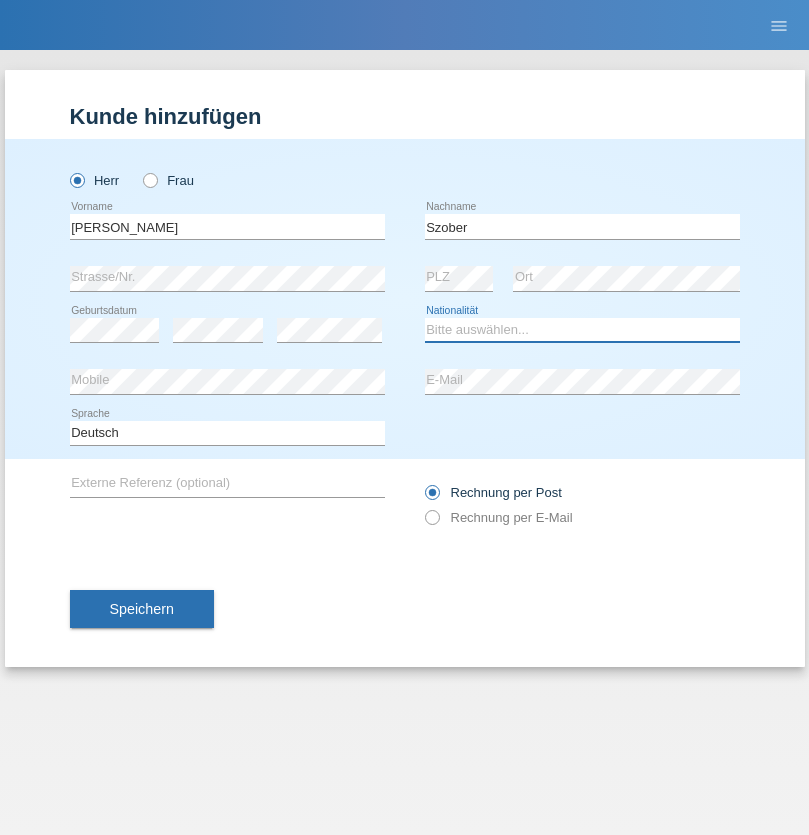 select on "PL" 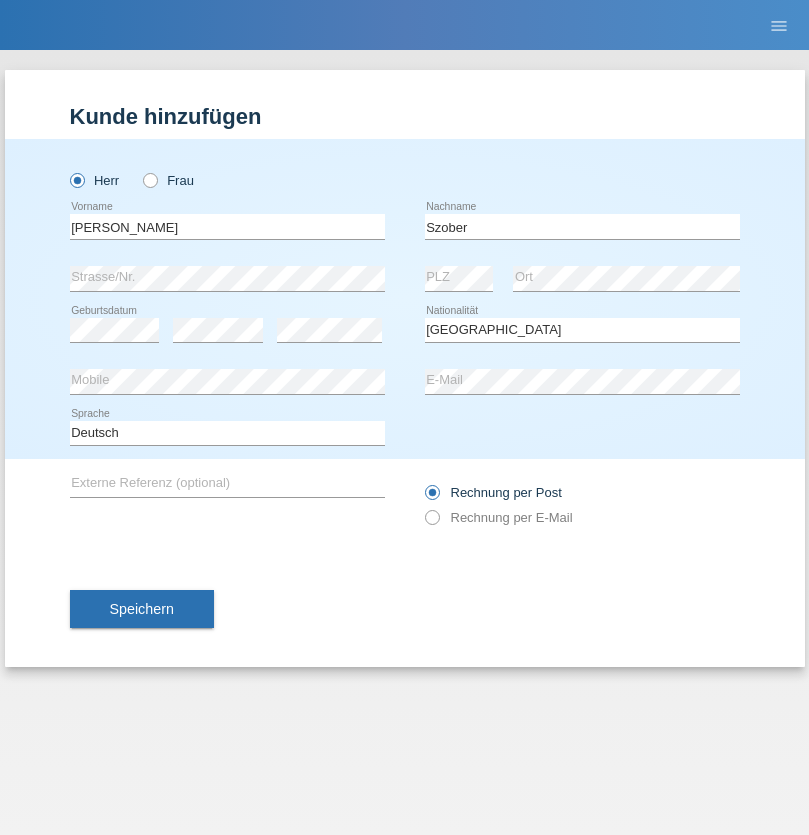 select on "C" 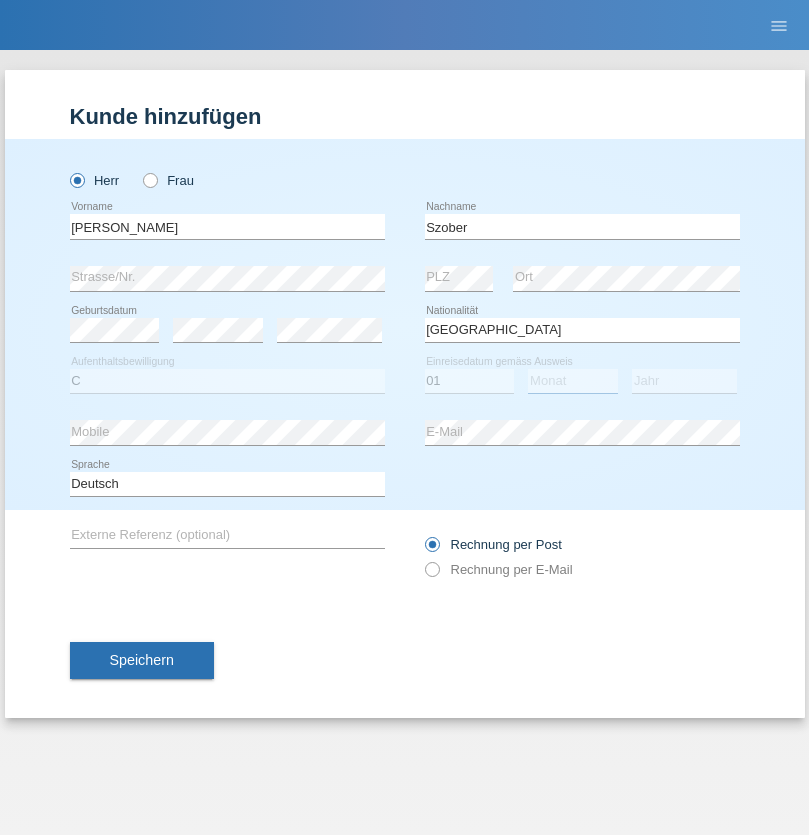 select on "05" 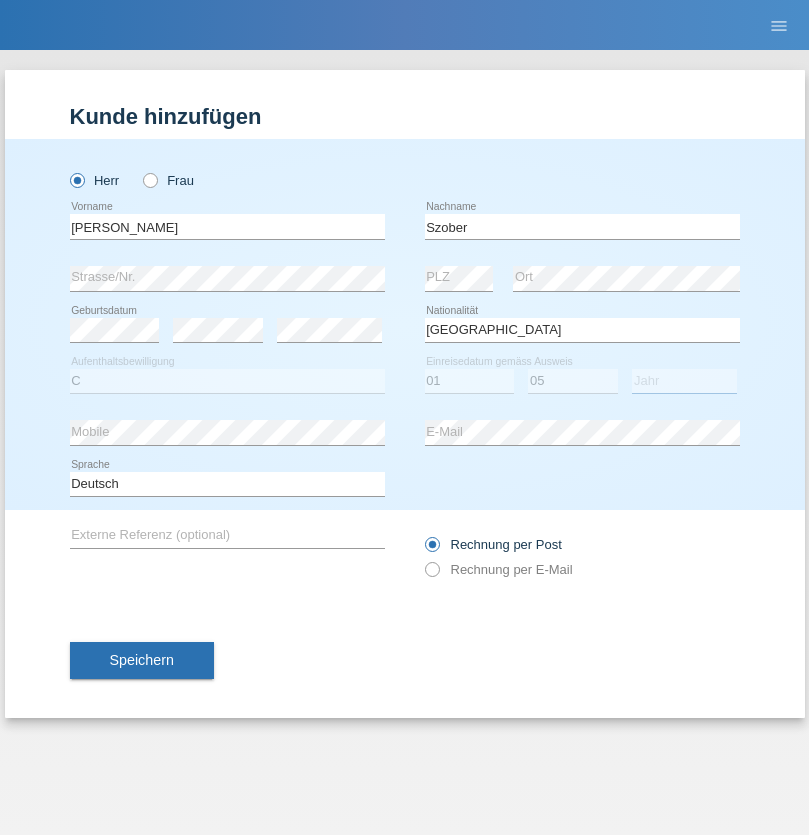 select on "2021" 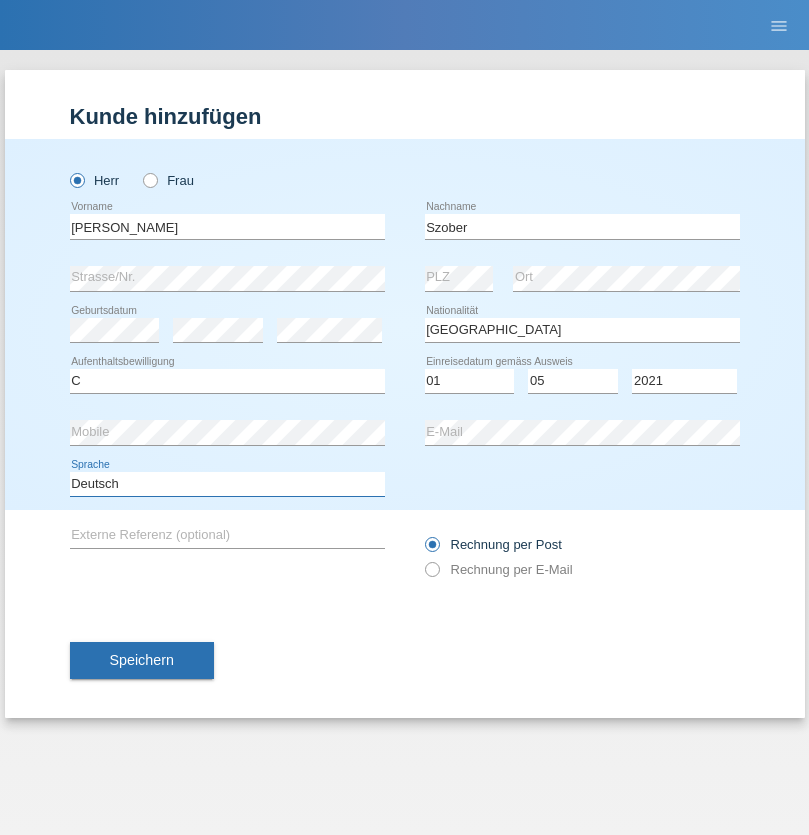 select on "en" 